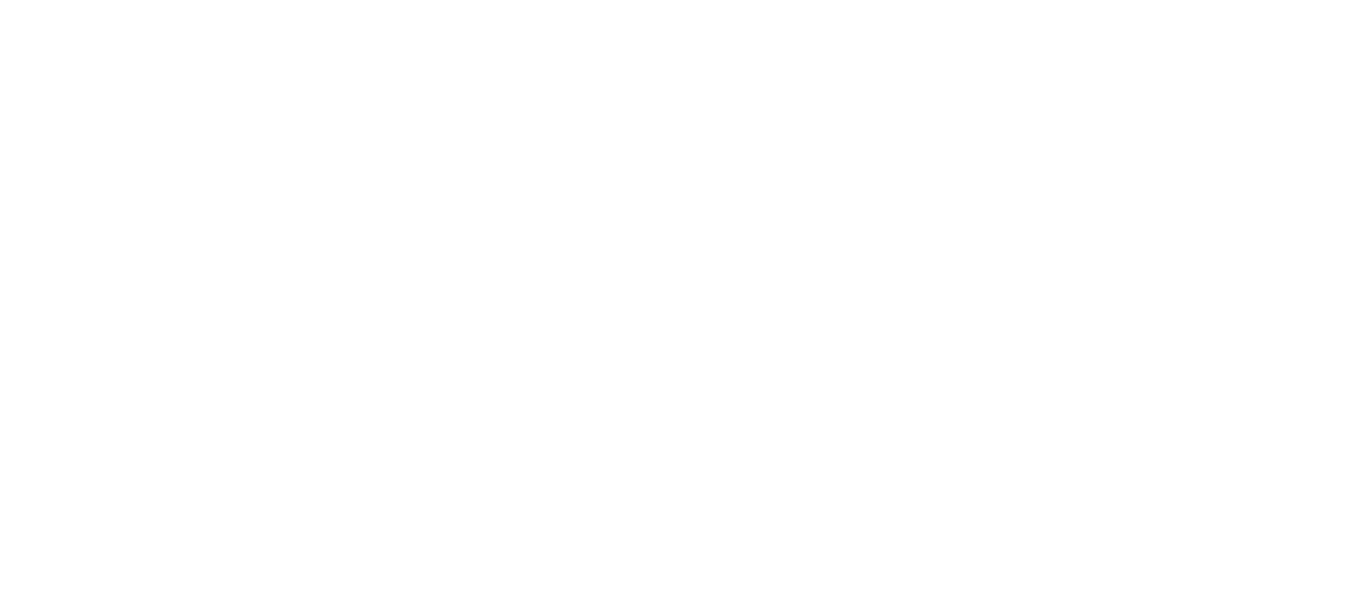 scroll, scrollTop: 0, scrollLeft: 0, axis: both 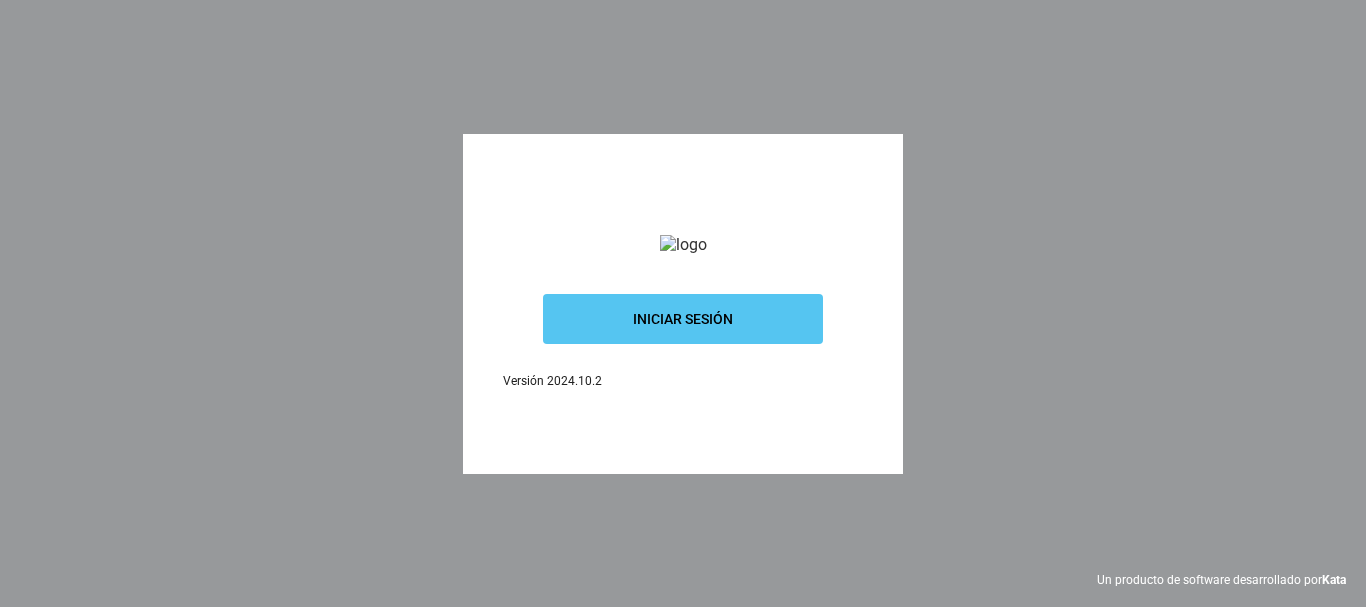 click on "Iniciar sesión" at bounding box center (683, 319) 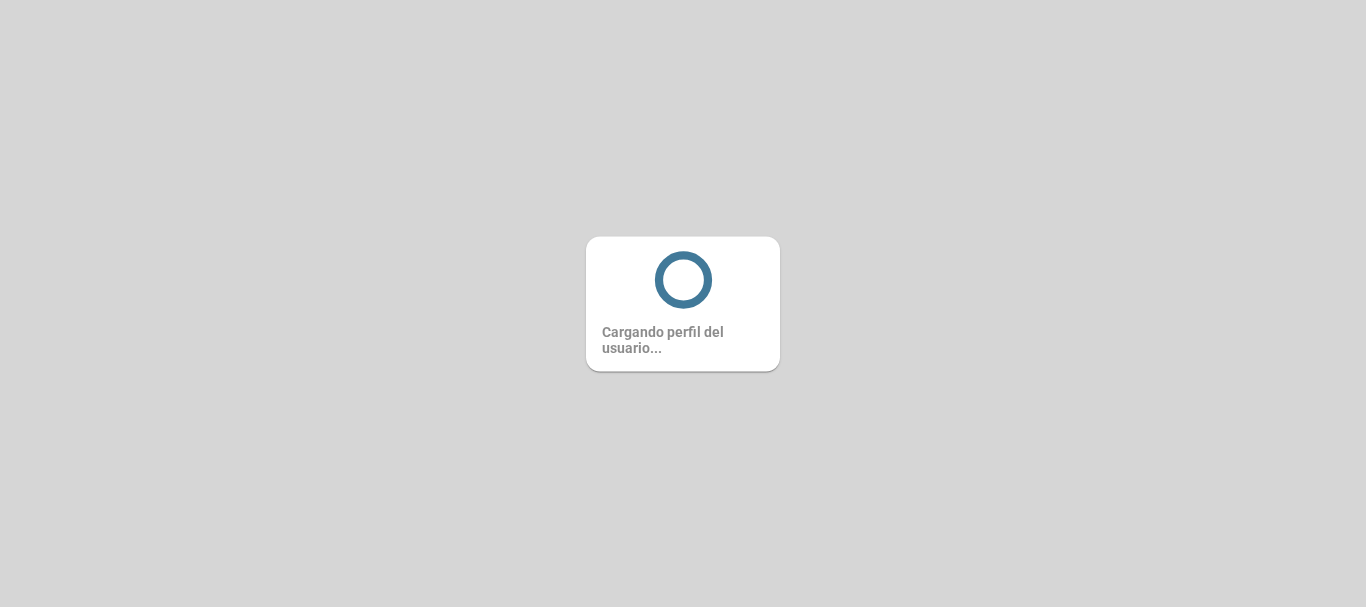 scroll, scrollTop: 0, scrollLeft: 0, axis: both 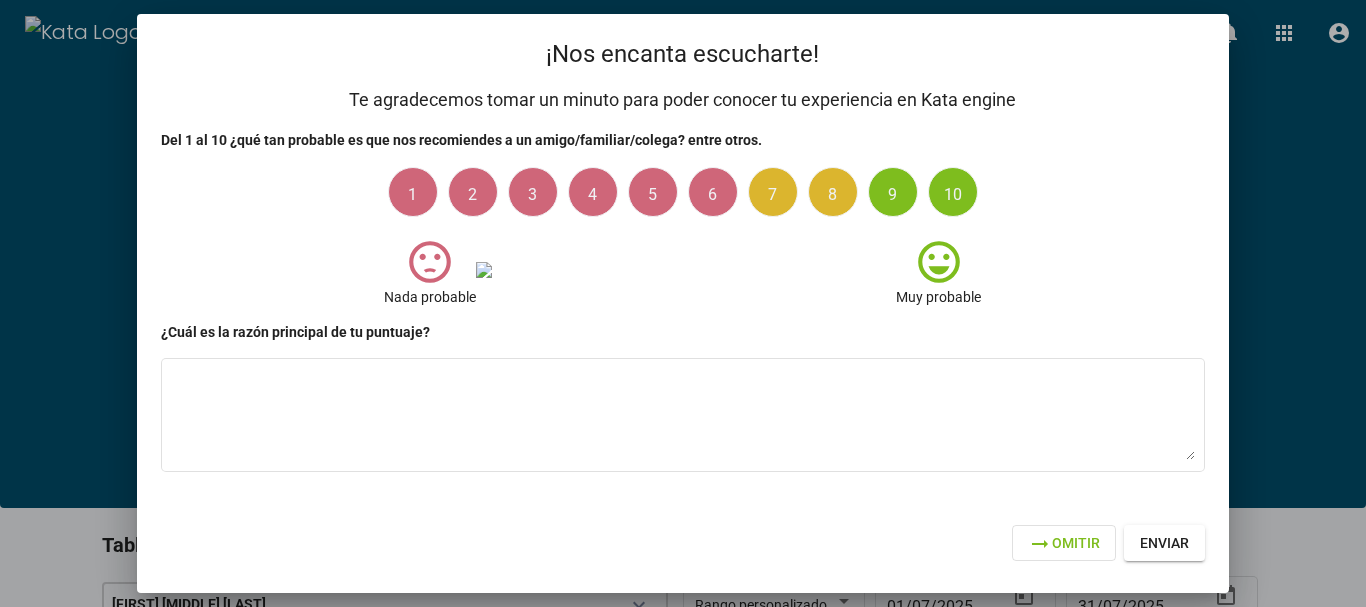 click on "arrow_right_alt  Omitir" at bounding box center (1064, 543) 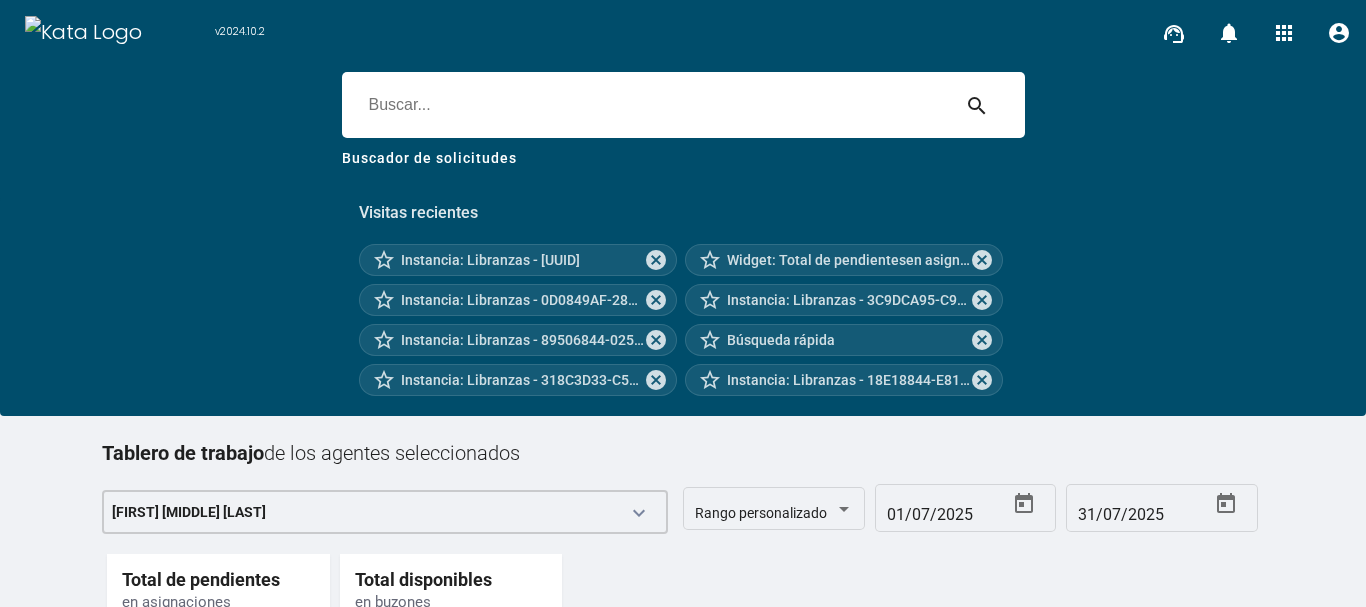 scroll, scrollTop: 254, scrollLeft: 0, axis: vertical 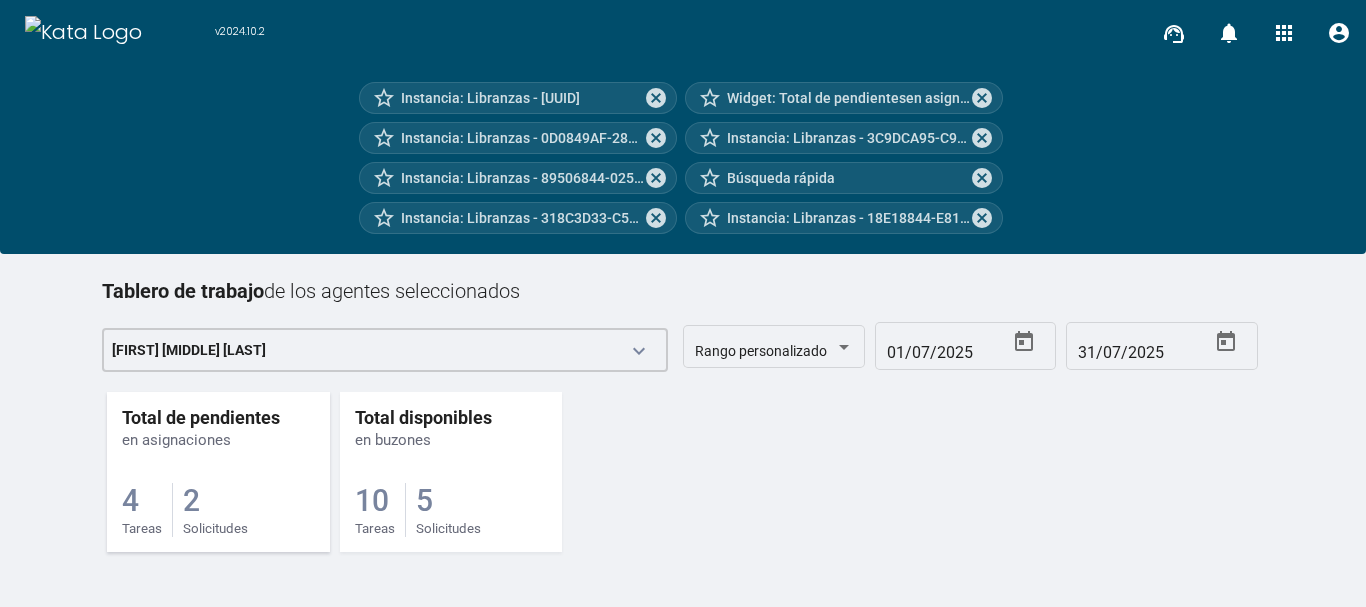click on "4 Tareas 2 Solicitudes" at bounding box center (218, 510) 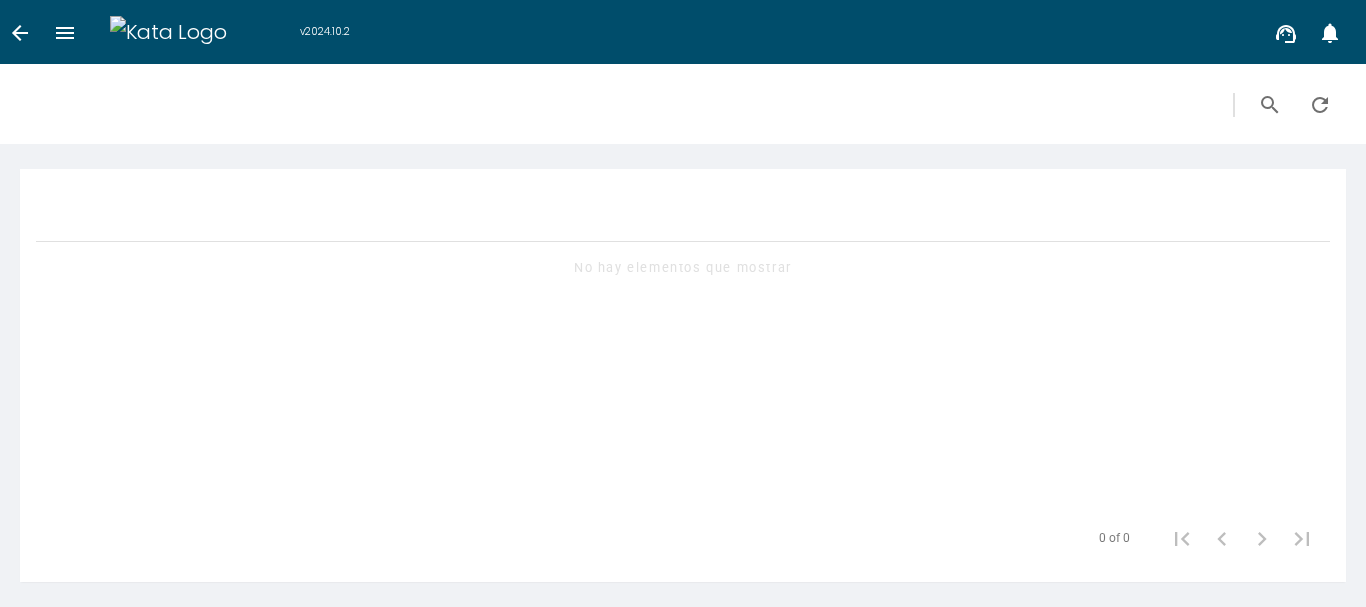 scroll, scrollTop: 0, scrollLeft: 0, axis: both 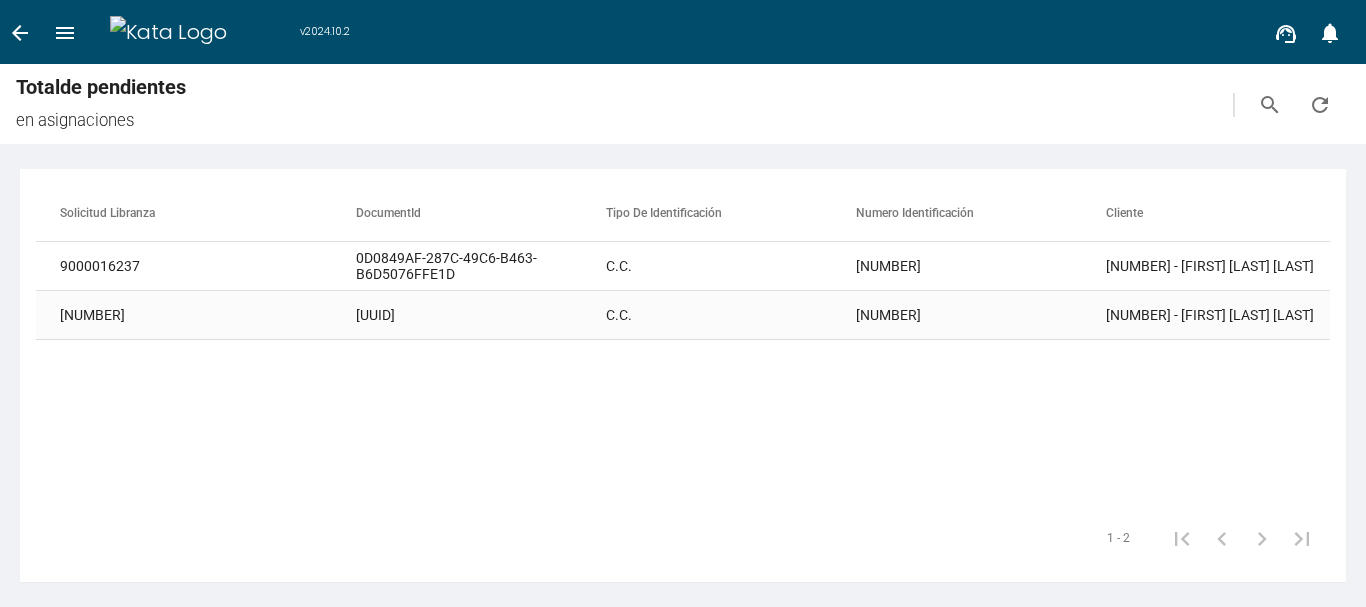 click on "[NUMBER] - [FIRST] [LAST] [LAST]" at bounding box center (1231, 266) 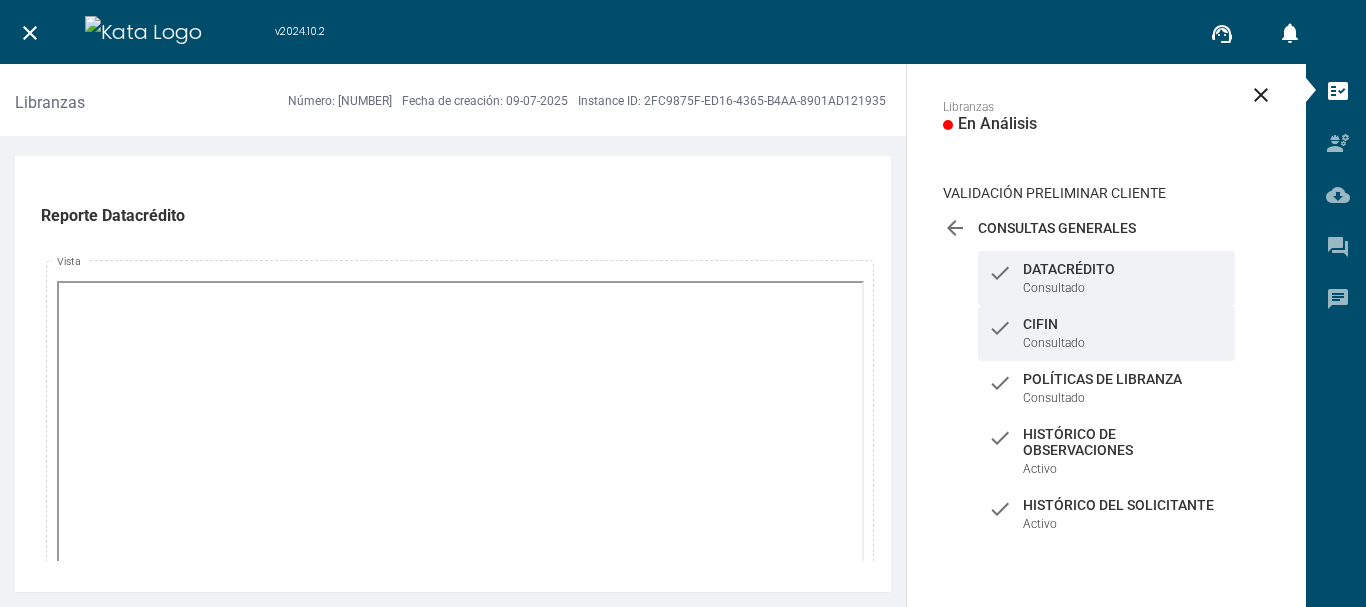 click on "CIFIN" at bounding box center [1124, 269] 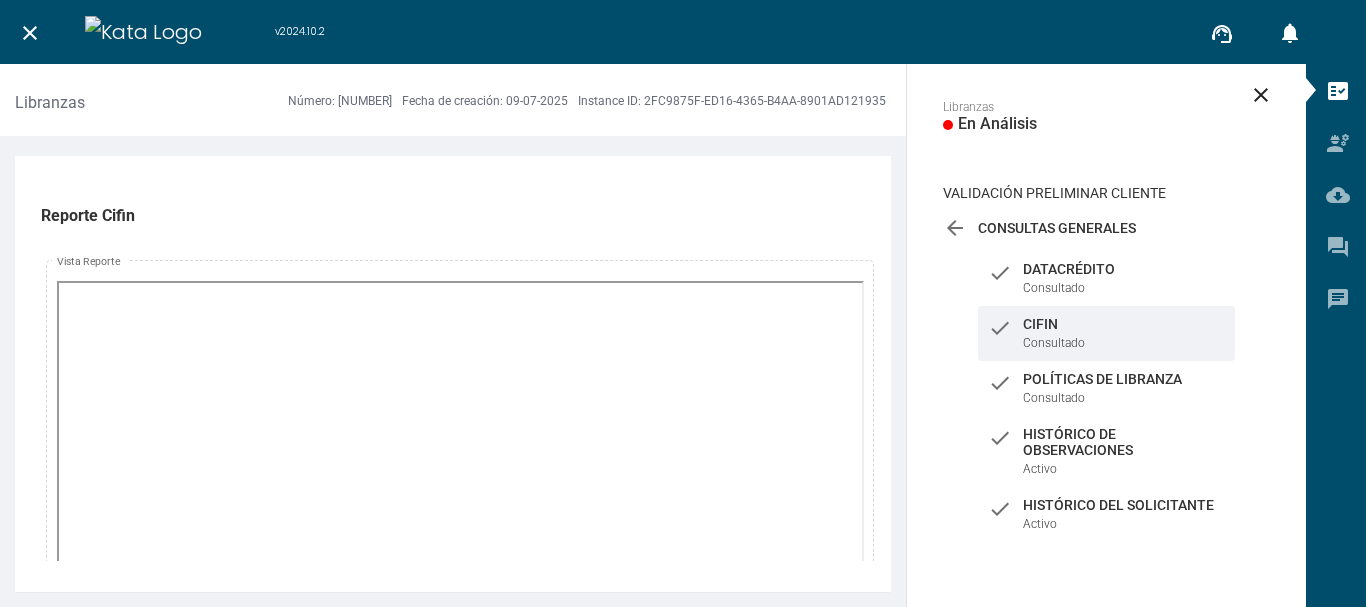 click on "arrow_back" at bounding box center [955, 228] 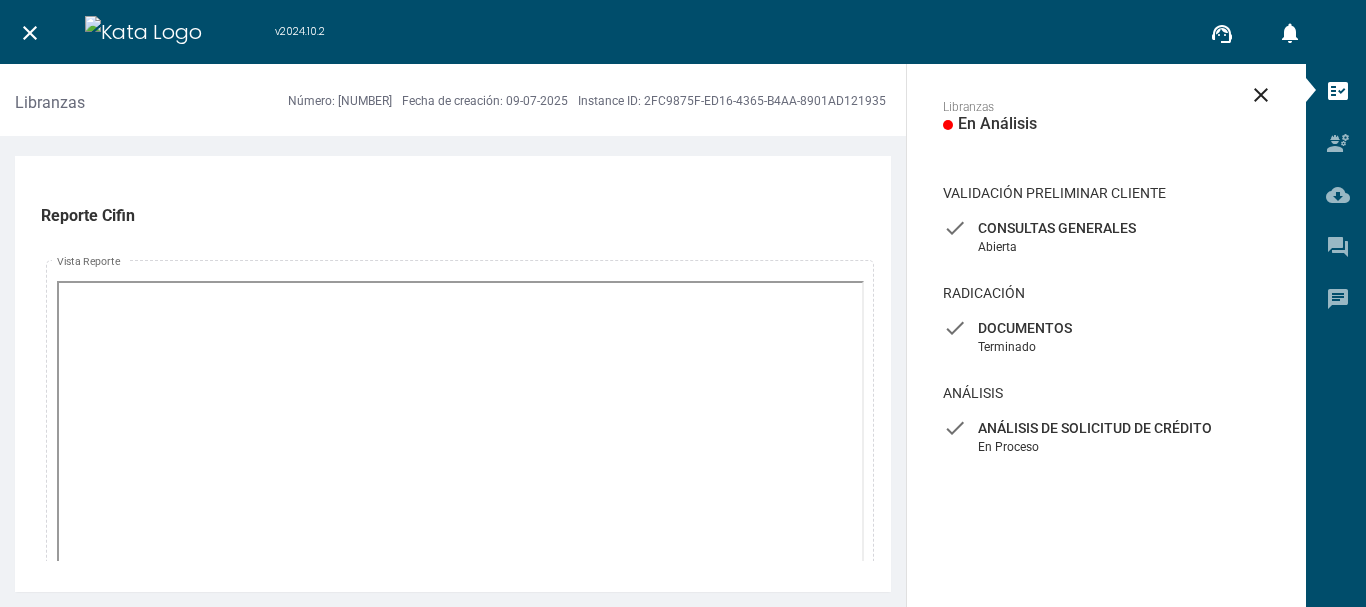 click on "Análisis de Solicitud de Crédito" at bounding box center [1106, 228] 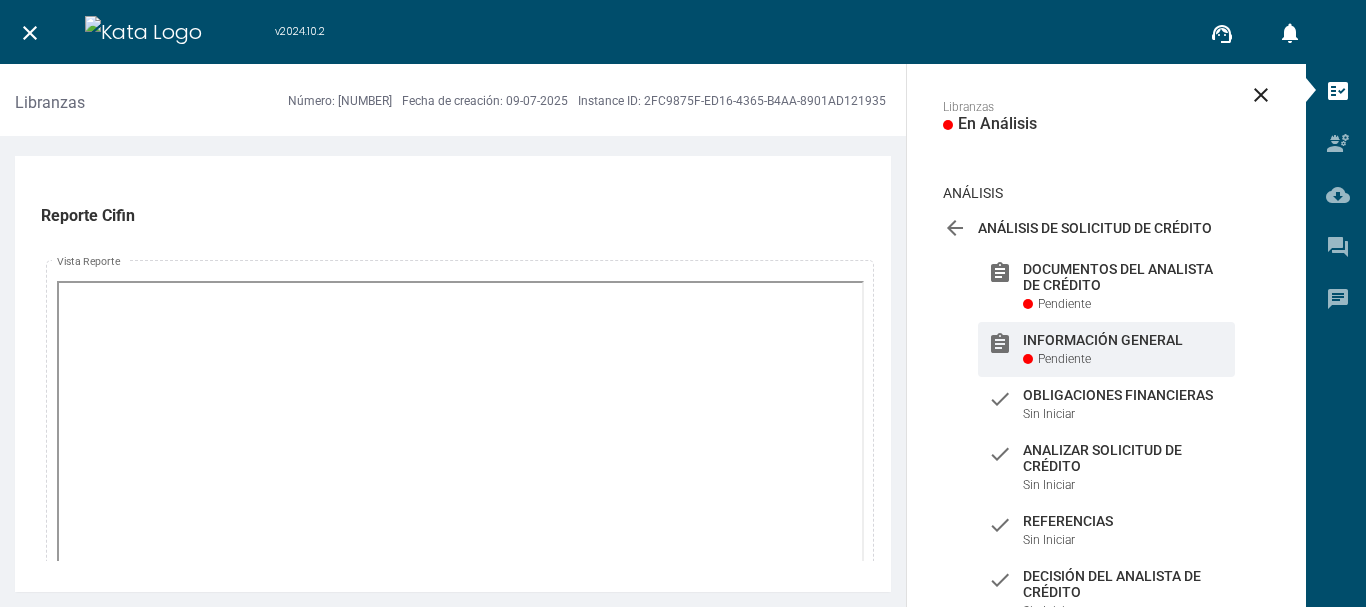click on "Información General" at bounding box center (1124, 277) 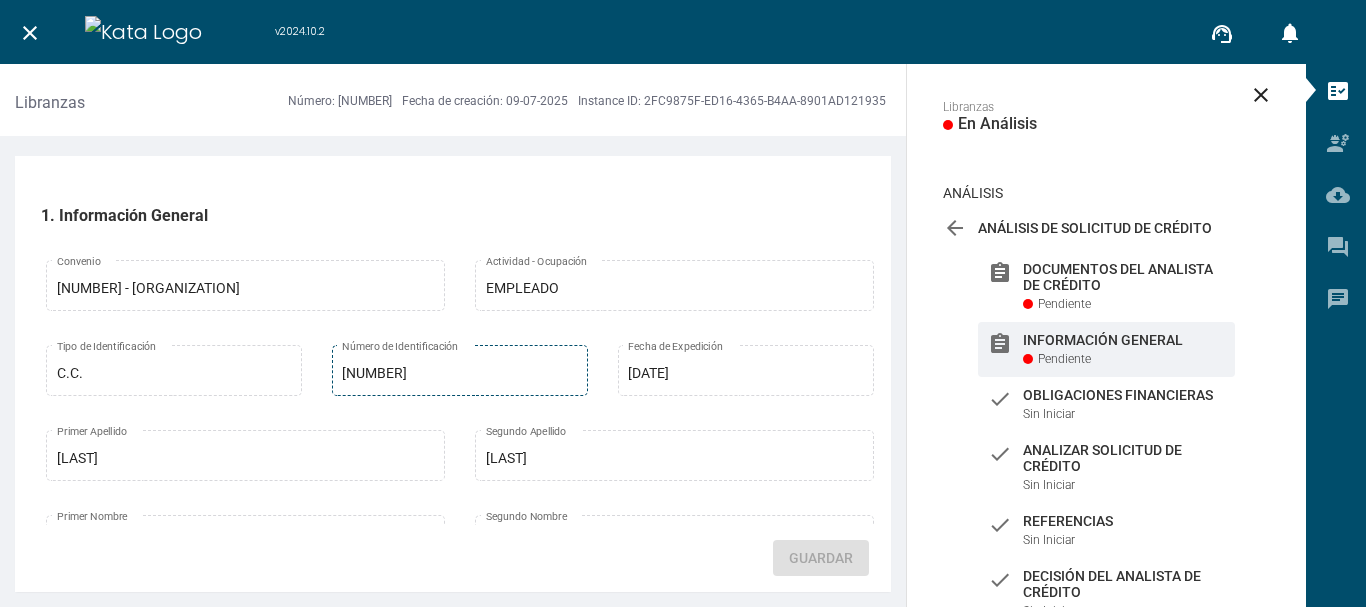 scroll, scrollTop: 100, scrollLeft: 0, axis: vertical 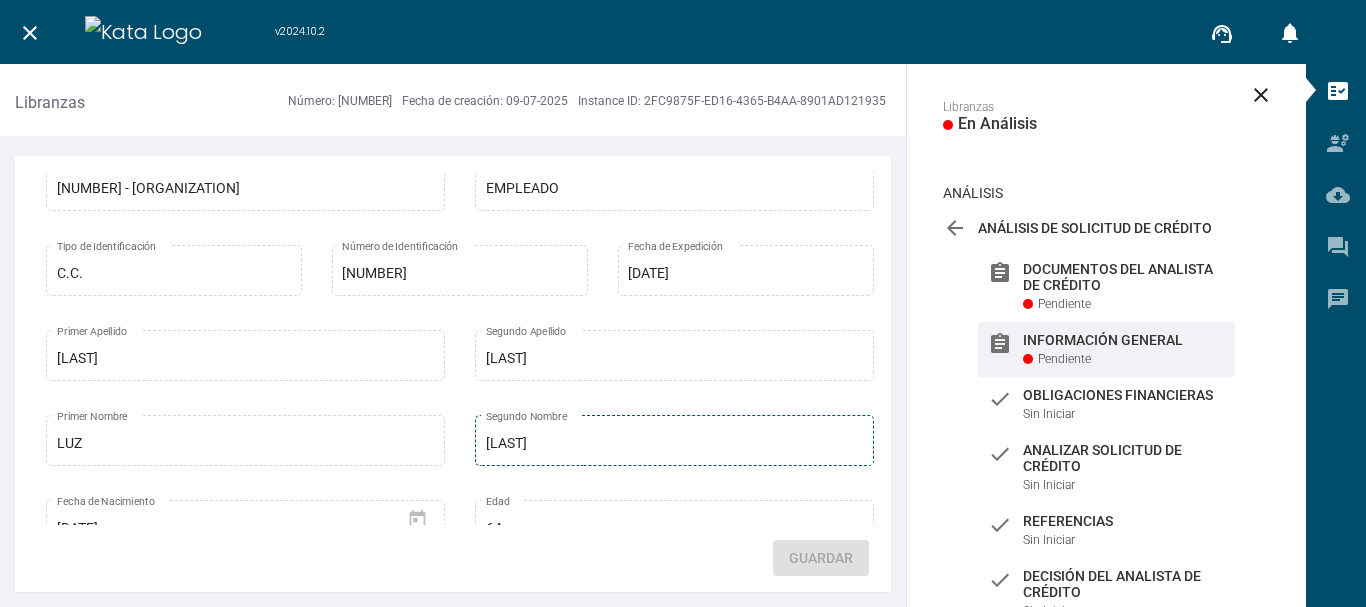 click on "[LAST]" at bounding box center [675, 444] 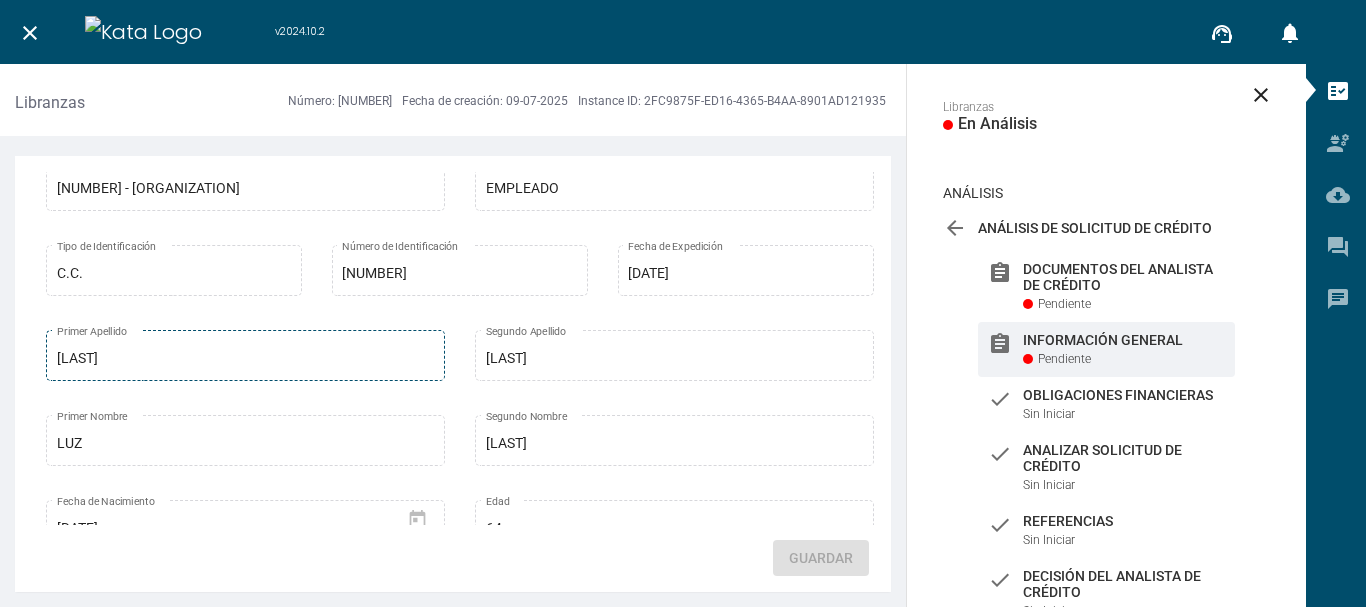 click on "[LAST]" at bounding box center (246, 359) 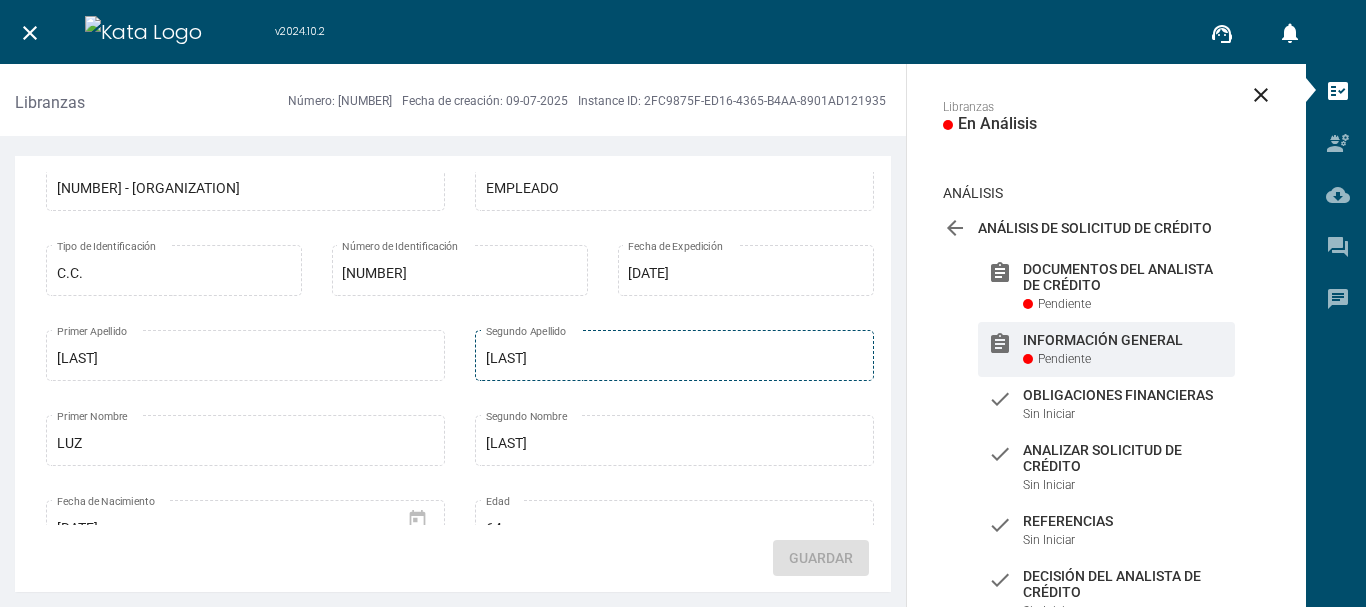 click on "[LAST]" at bounding box center [675, 359] 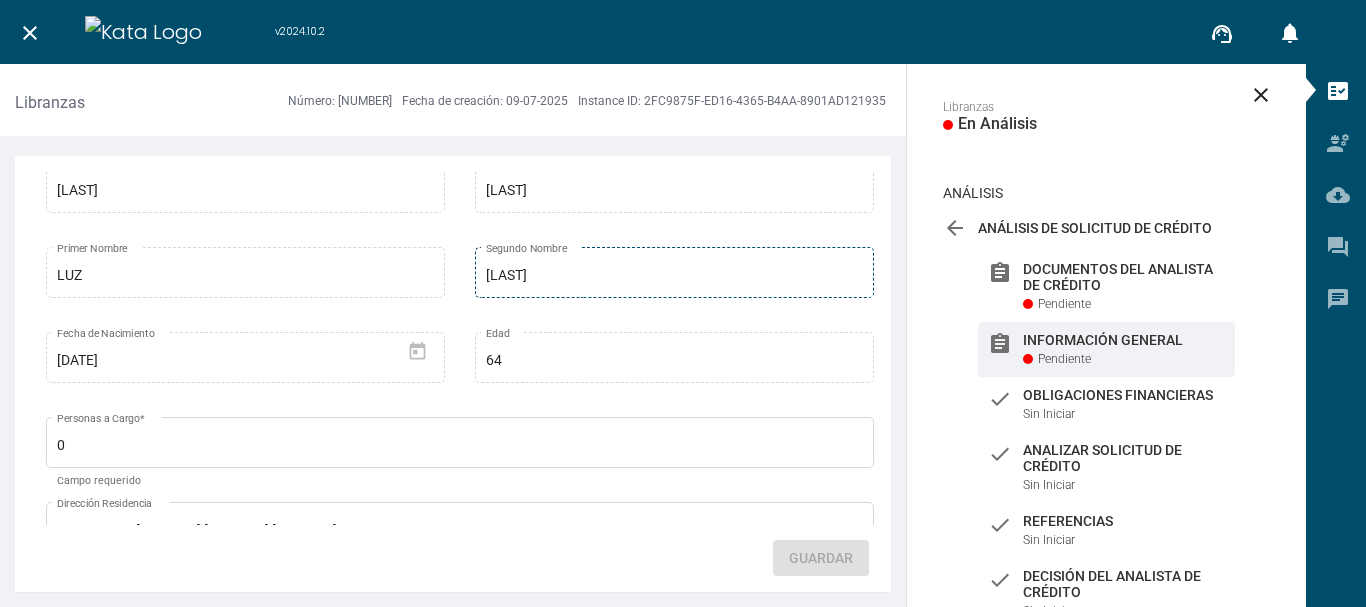 scroll, scrollTop: 300, scrollLeft: 0, axis: vertical 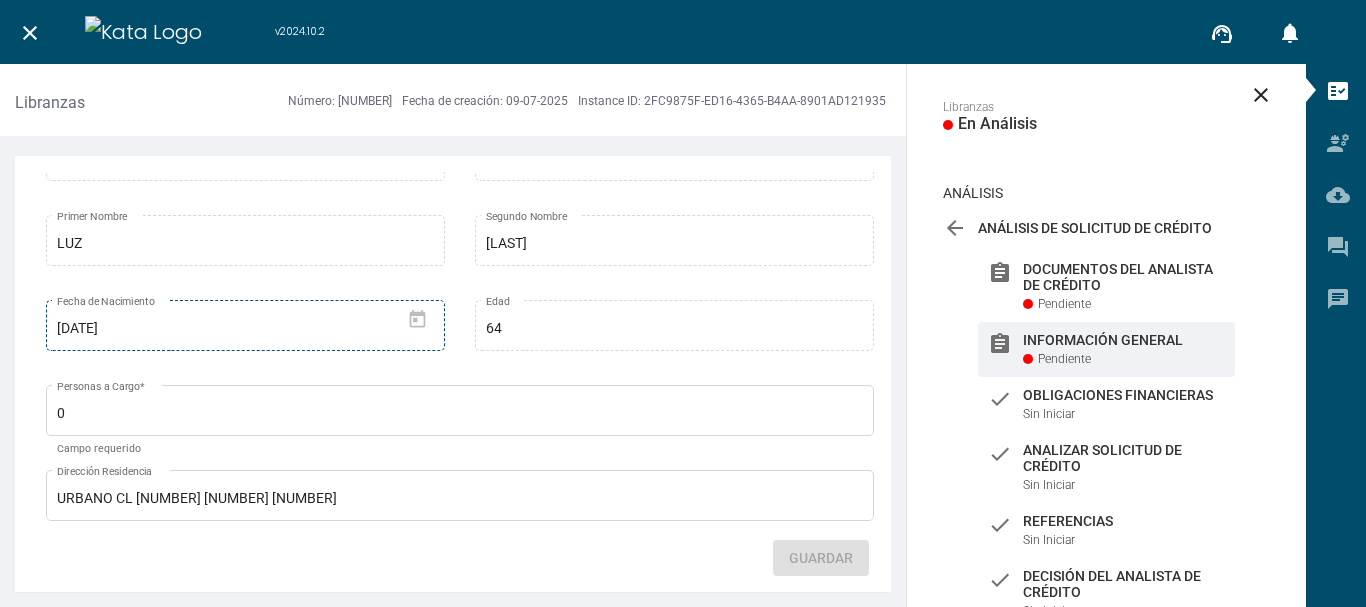click on "[DATE]" at bounding box center [228, 329] 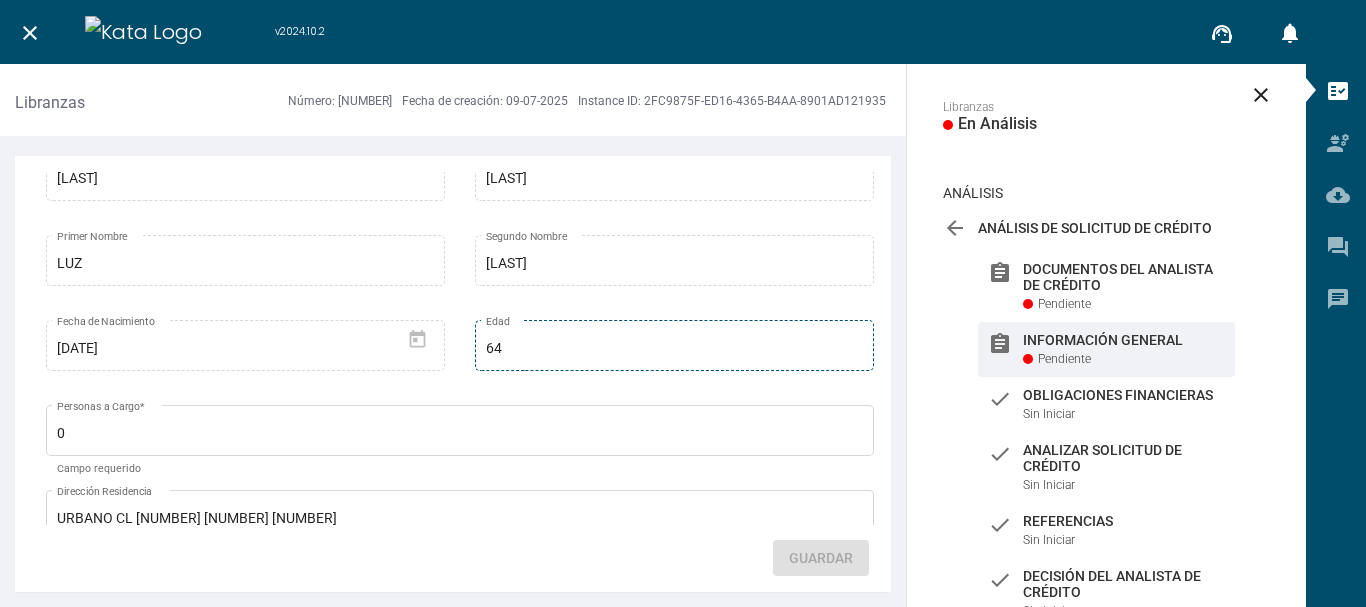 scroll, scrollTop: 300, scrollLeft: 0, axis: vertical 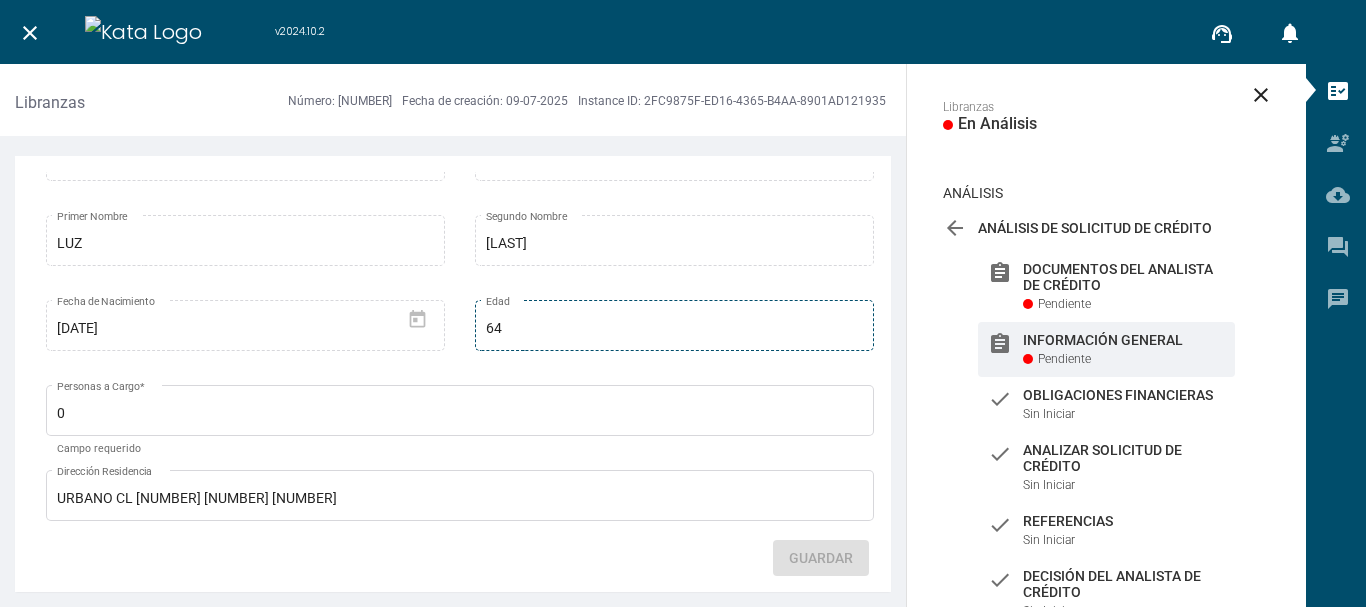 drag, startPoint x: 503, startPoint y: 328, endPoint x: 471, endPoint y: 327, distance: 32.01562 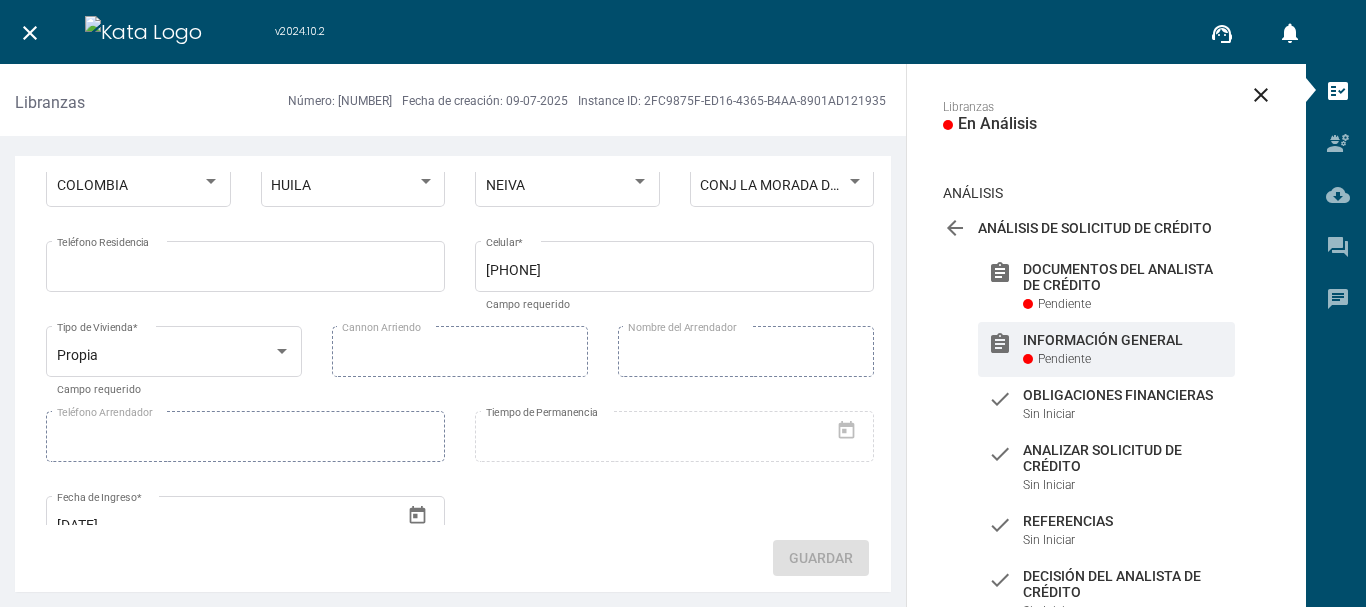 scroll, scrollTop: 700, scrollLeft: 0, axis: vertical 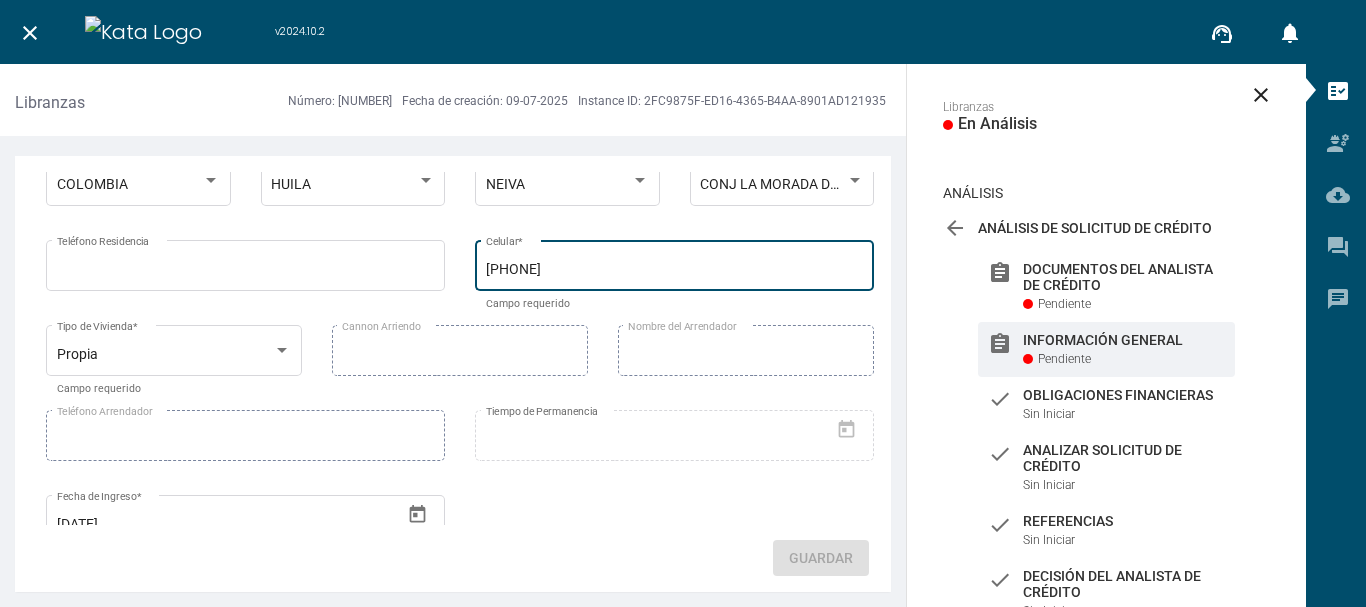click on "[PHONE]" at bounding box center [675, 270] 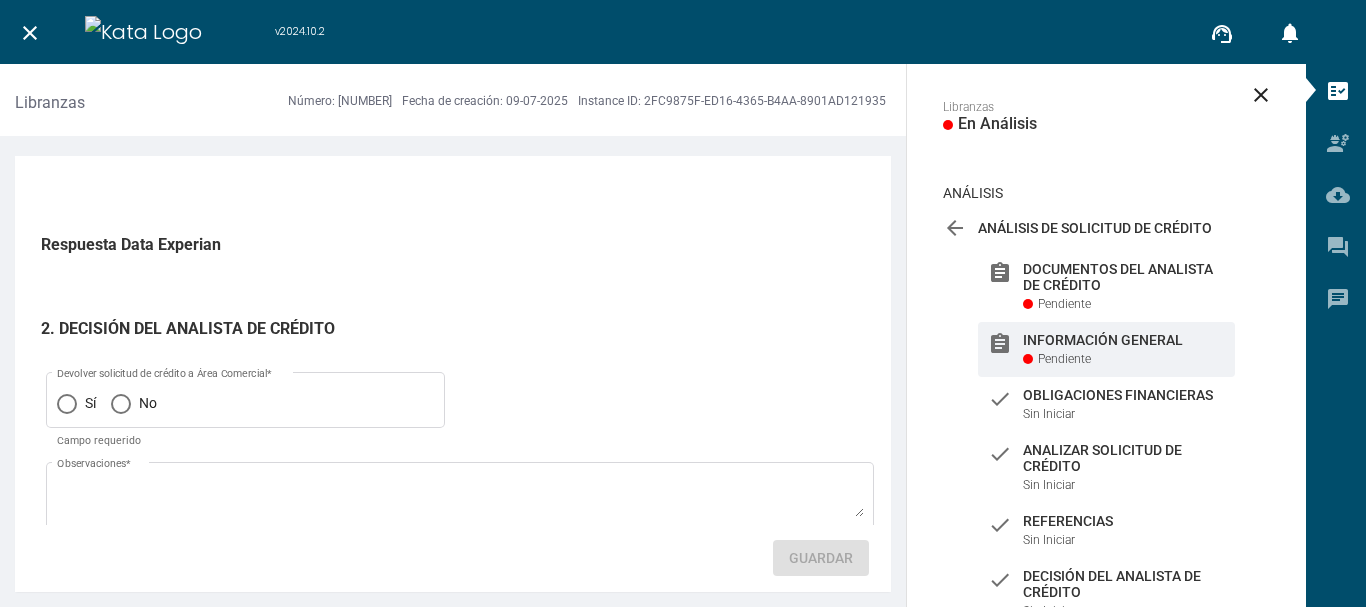 scroll, scrollTop: 1368, scrollLeft: 0, axis: vertical 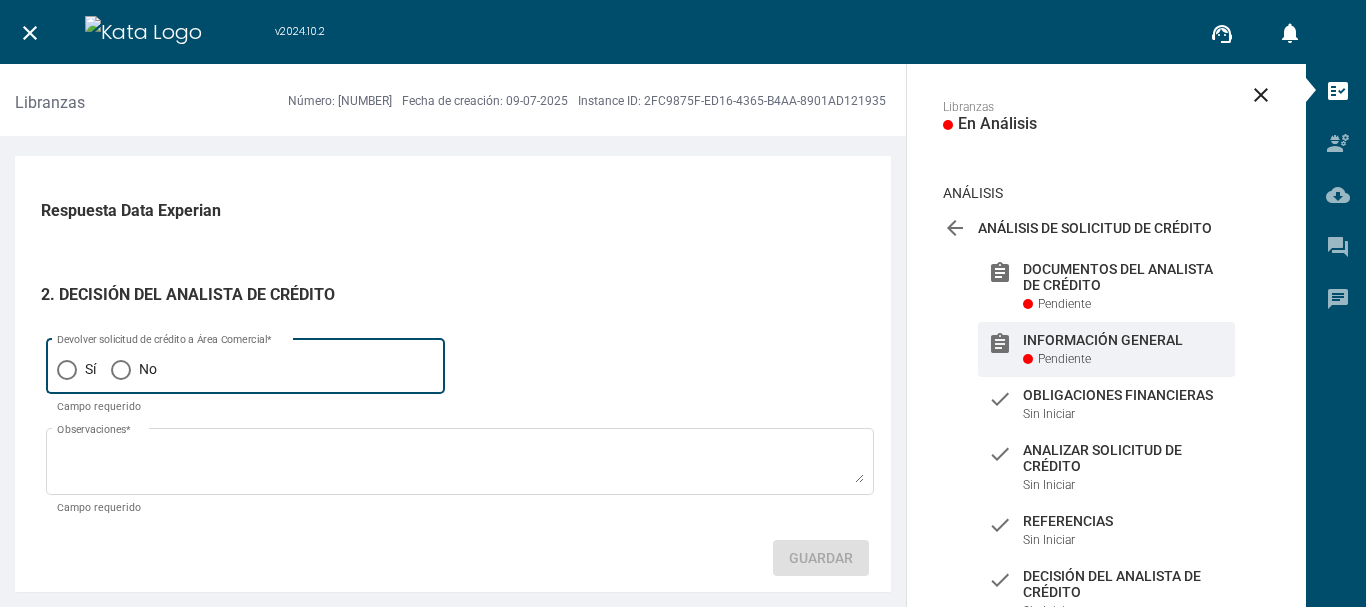 drag, startPoint x: 138, startPoint y: 366, endPoint x: 117, endPoint y: 404, distance: 43.416588 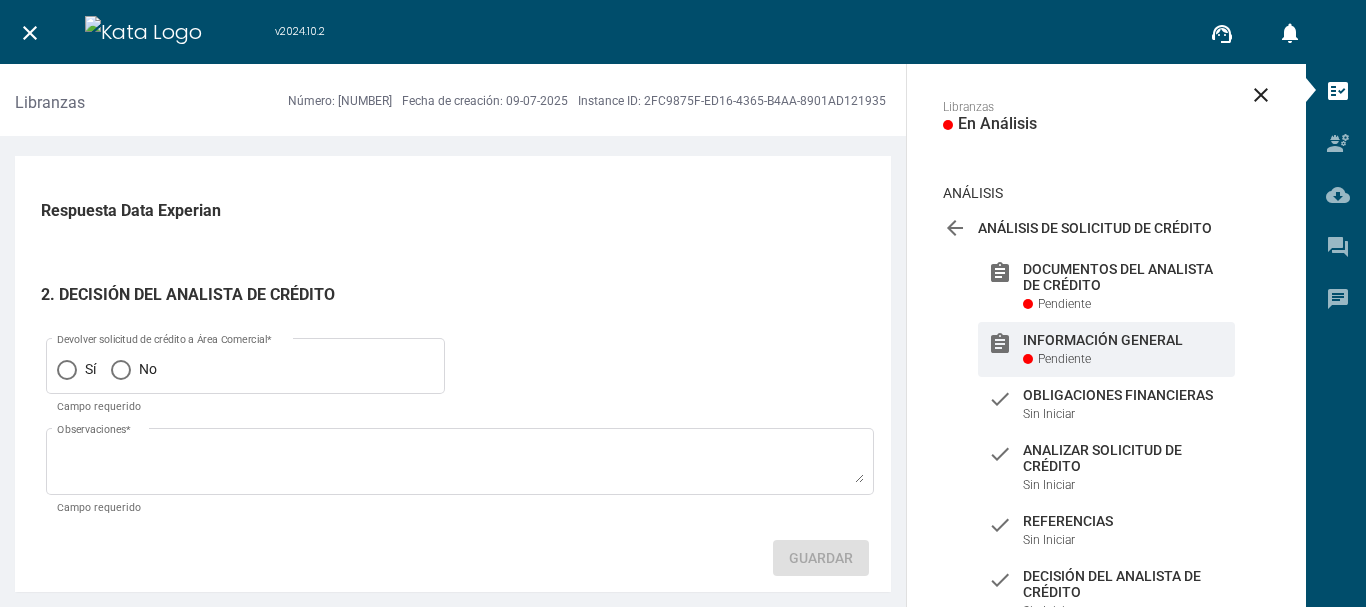 click on "No" at bounding box center (120, 380) 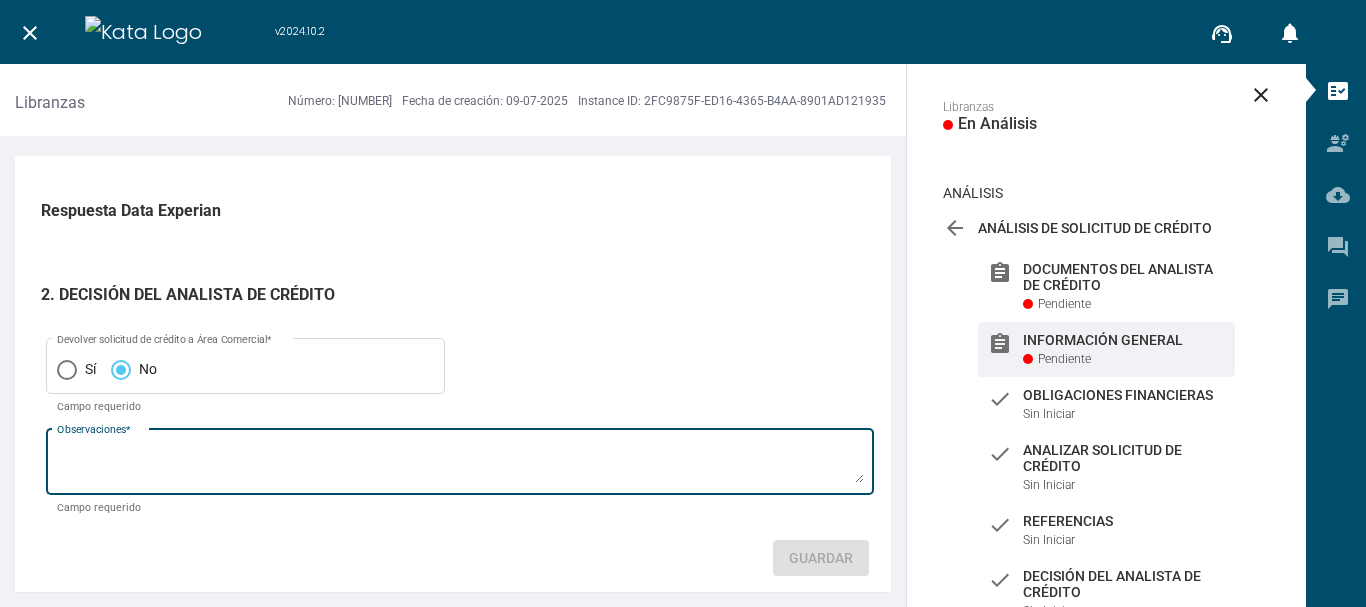 click on "Observaciones   *" at bounding box center (460, 465) 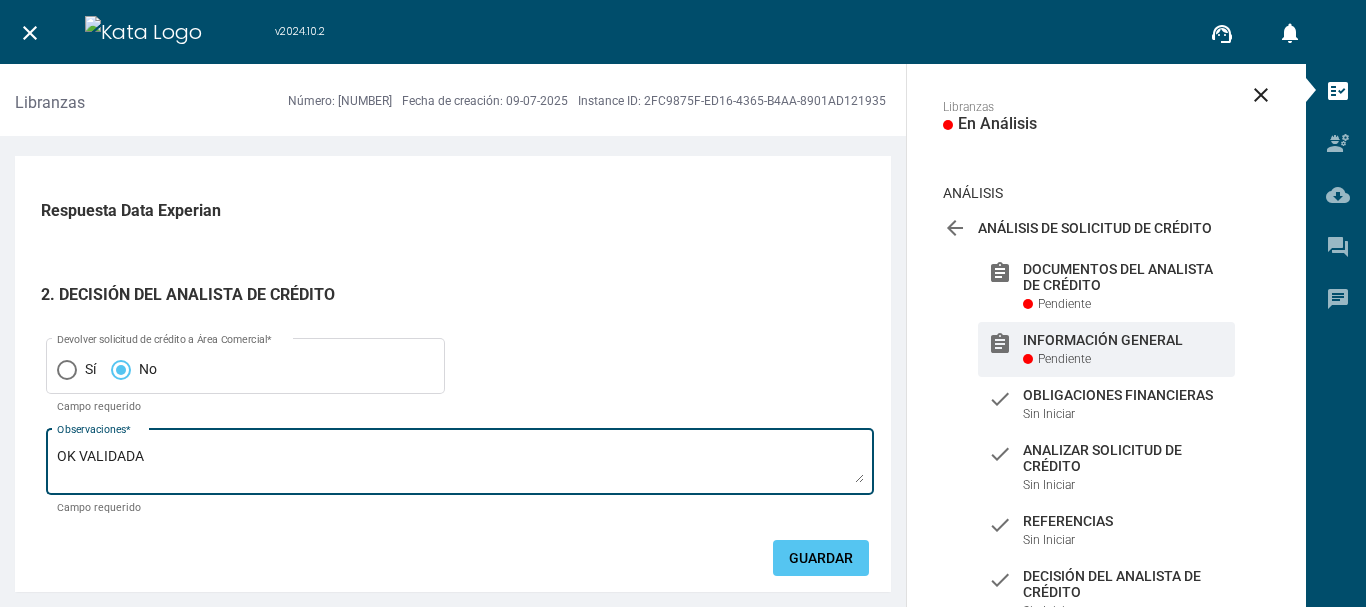 type on "OK VALIDADA" 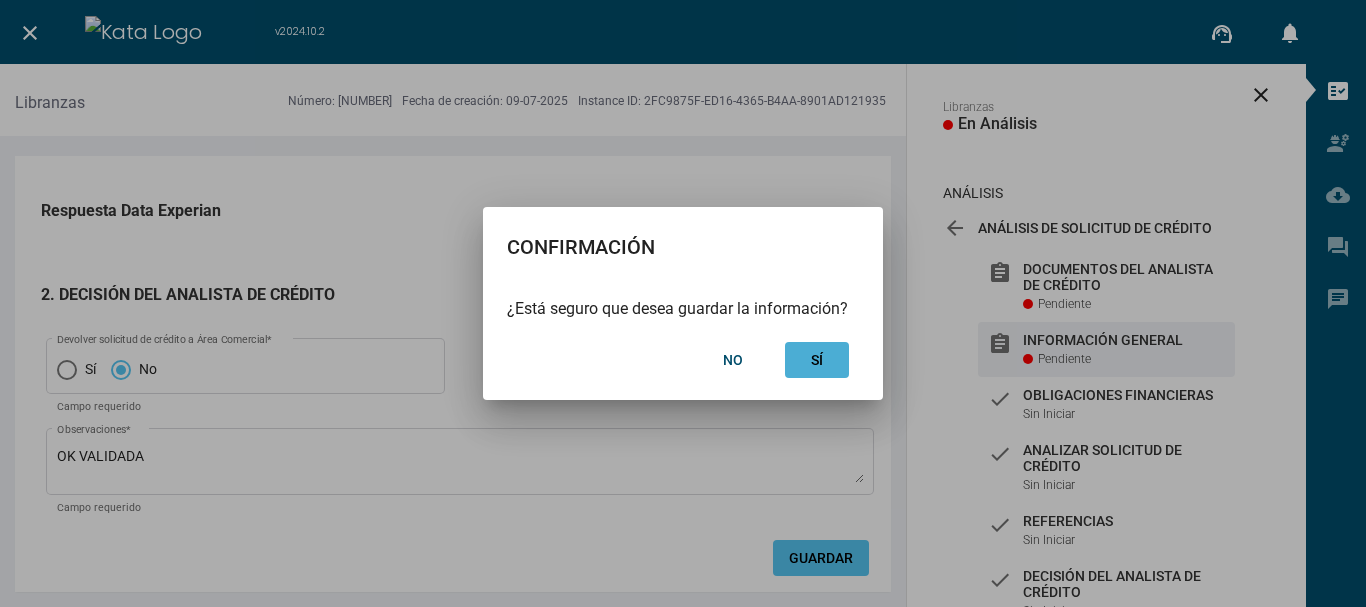 click on "Sí" at bounding box center (817, 360) 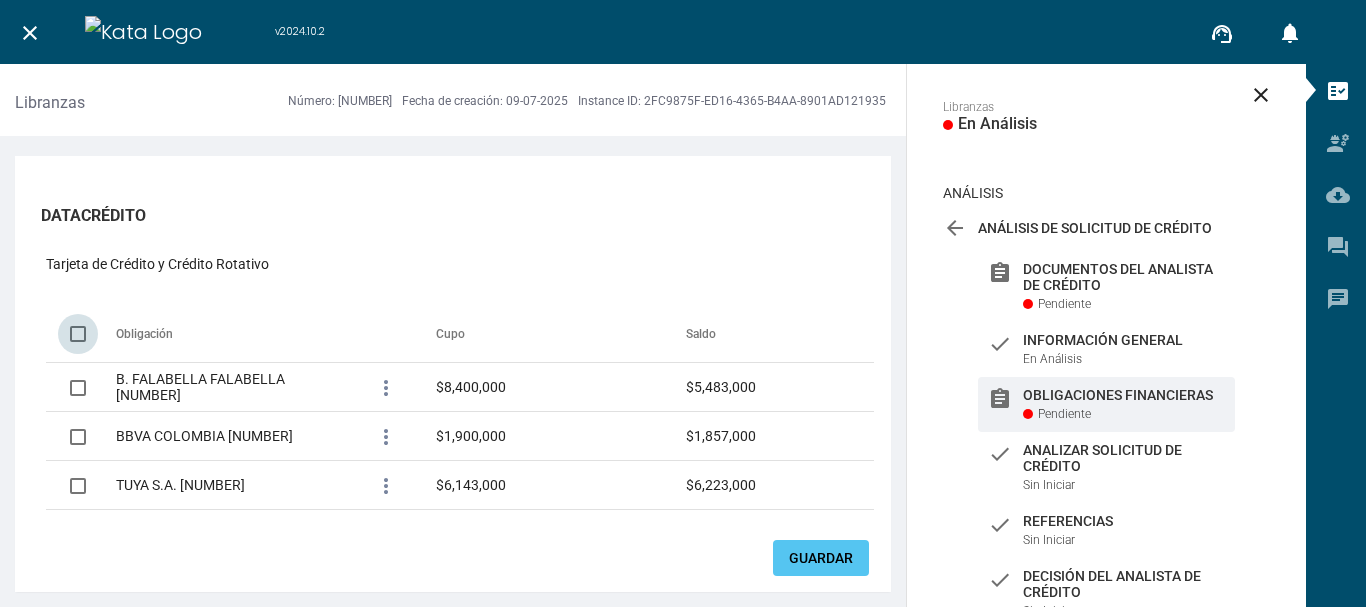 click at bounding box center [78, 334] 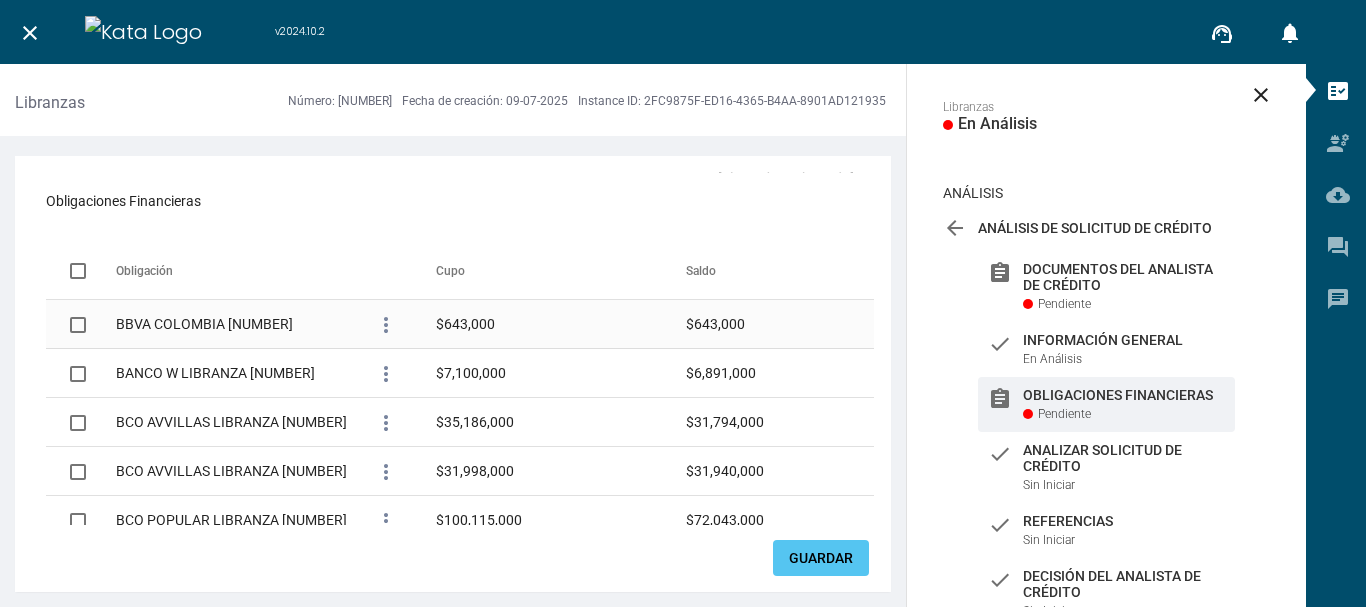 scroll, scrollTop: 374, scrollLeft: 0, axis: vertical 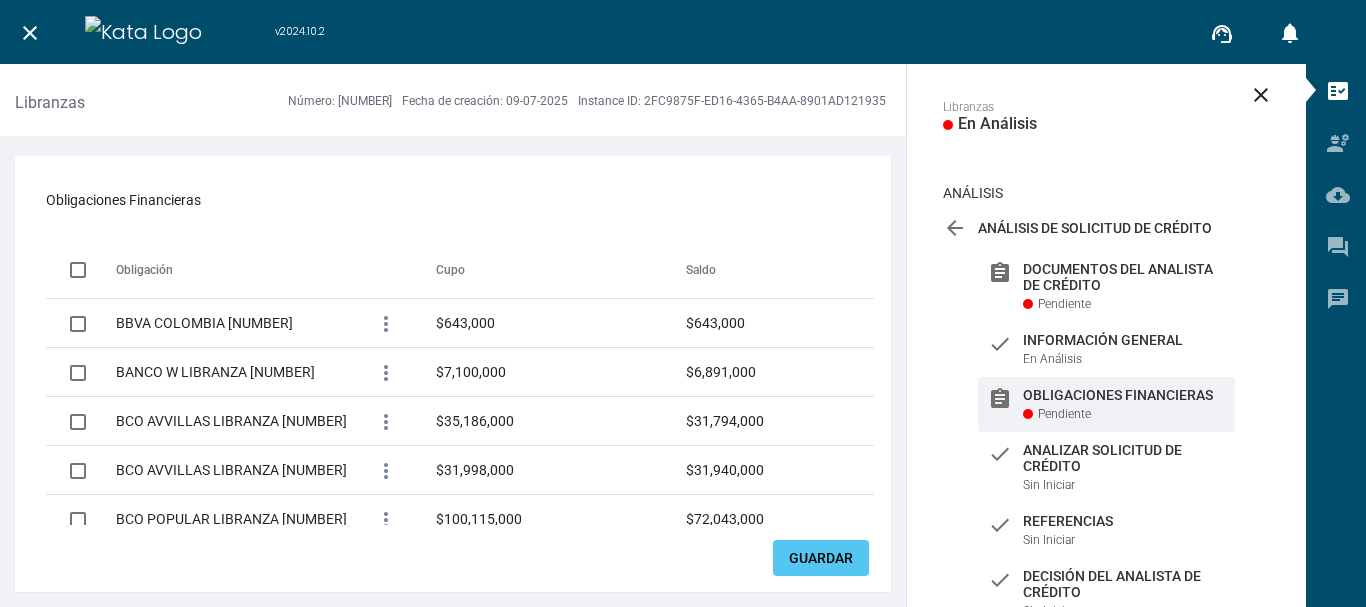 click at bounding box center [78, 270] 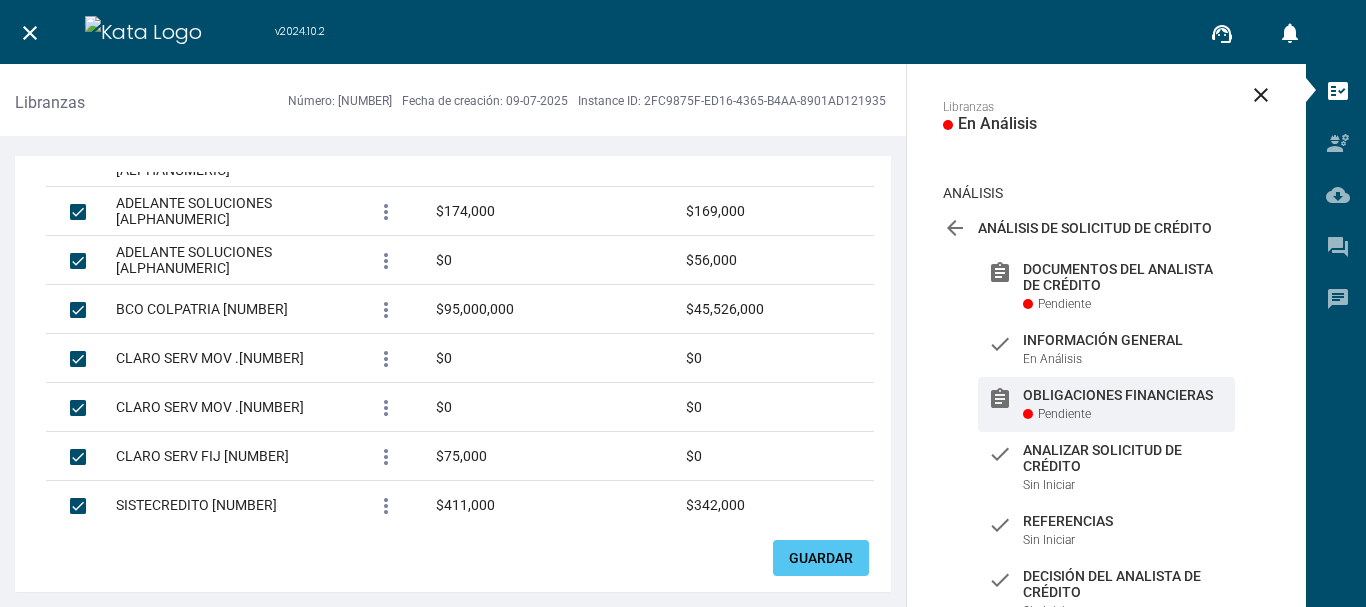 scroll, scrollTop: 1174, scrollLeft: 0, axis: vertical 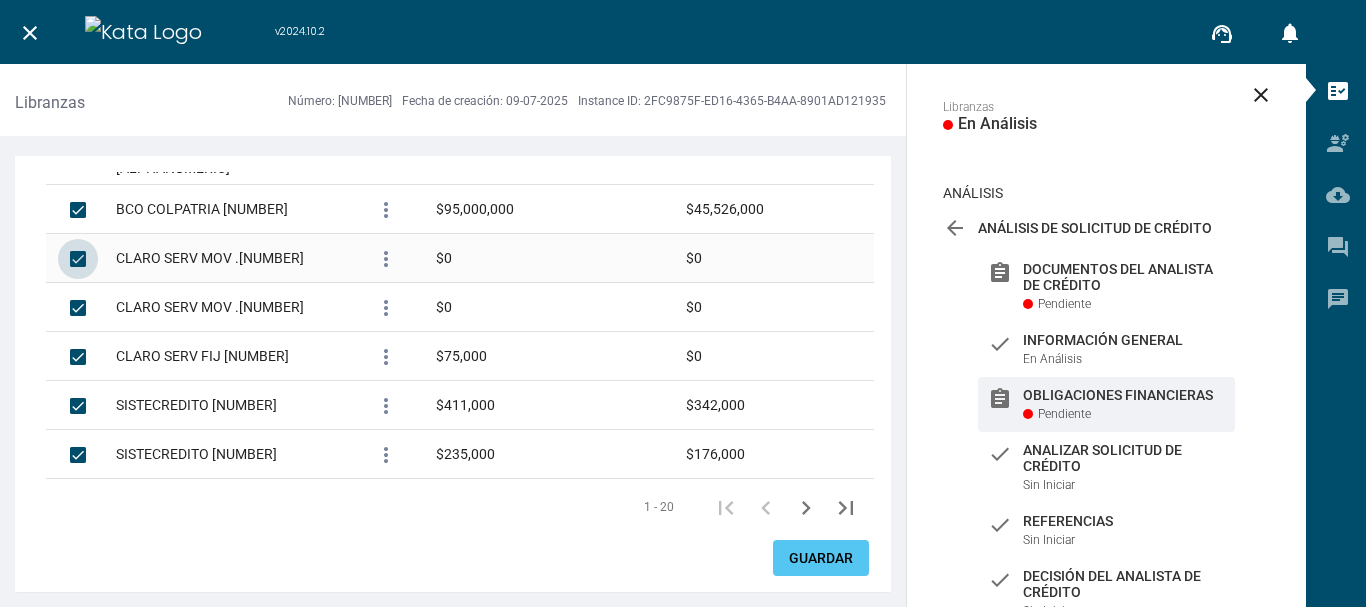 click at bounding box center (78, 259) 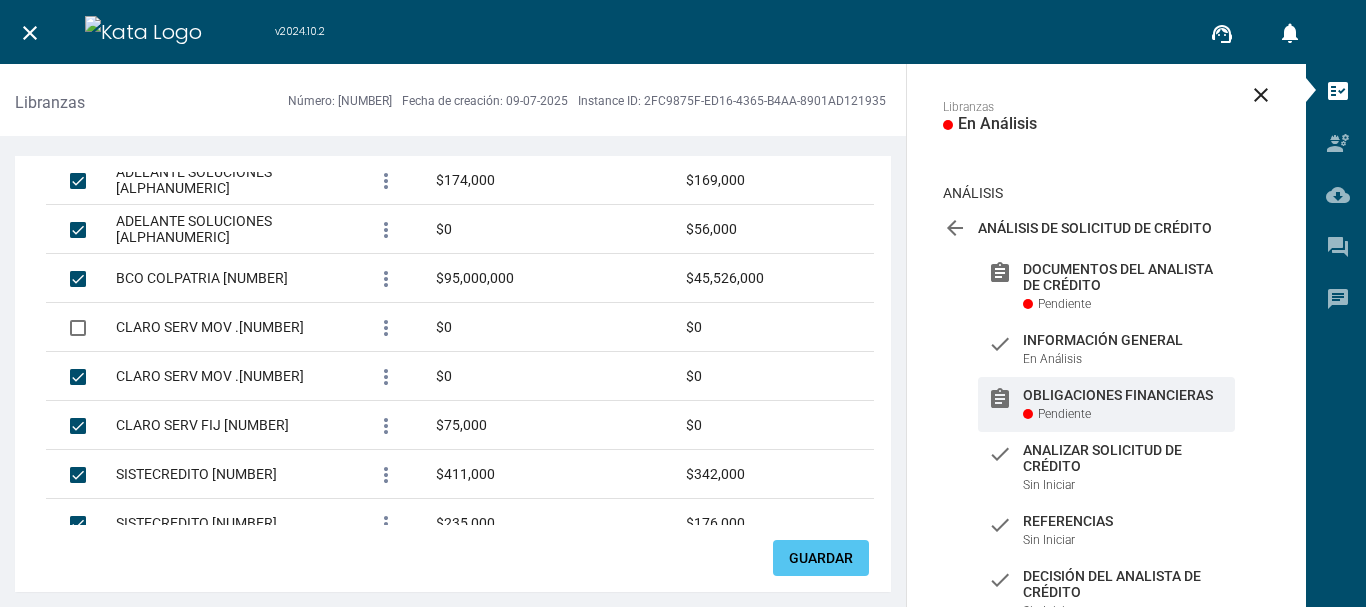 scroll, scrollTop: 1098, scrollLeft: 0, axis: vertical 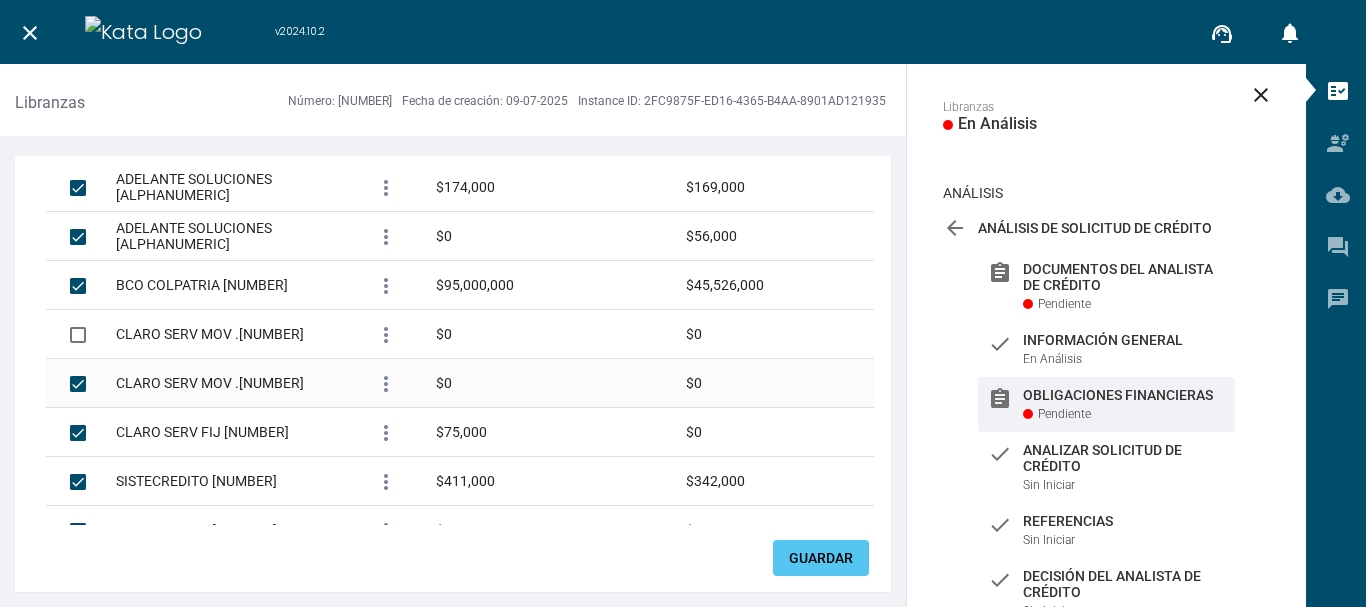 click at bounding box center (78, 384) 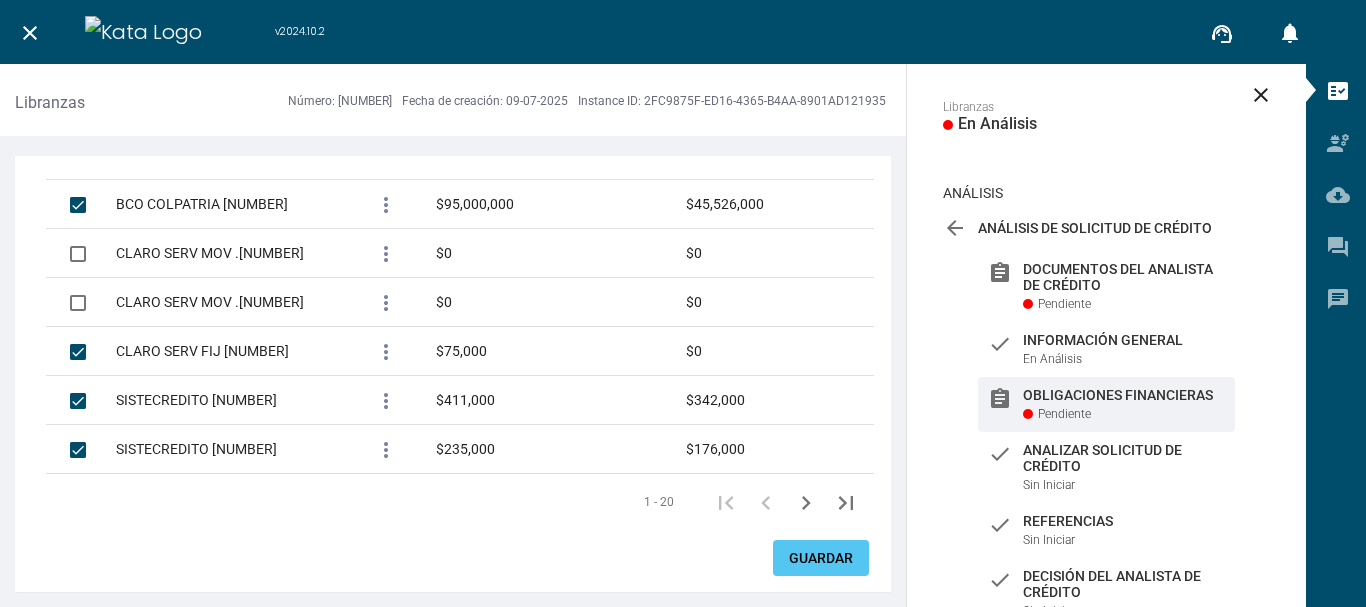 scroll, scrollTop: 1178, scrollLeft: 0, axis: vertical 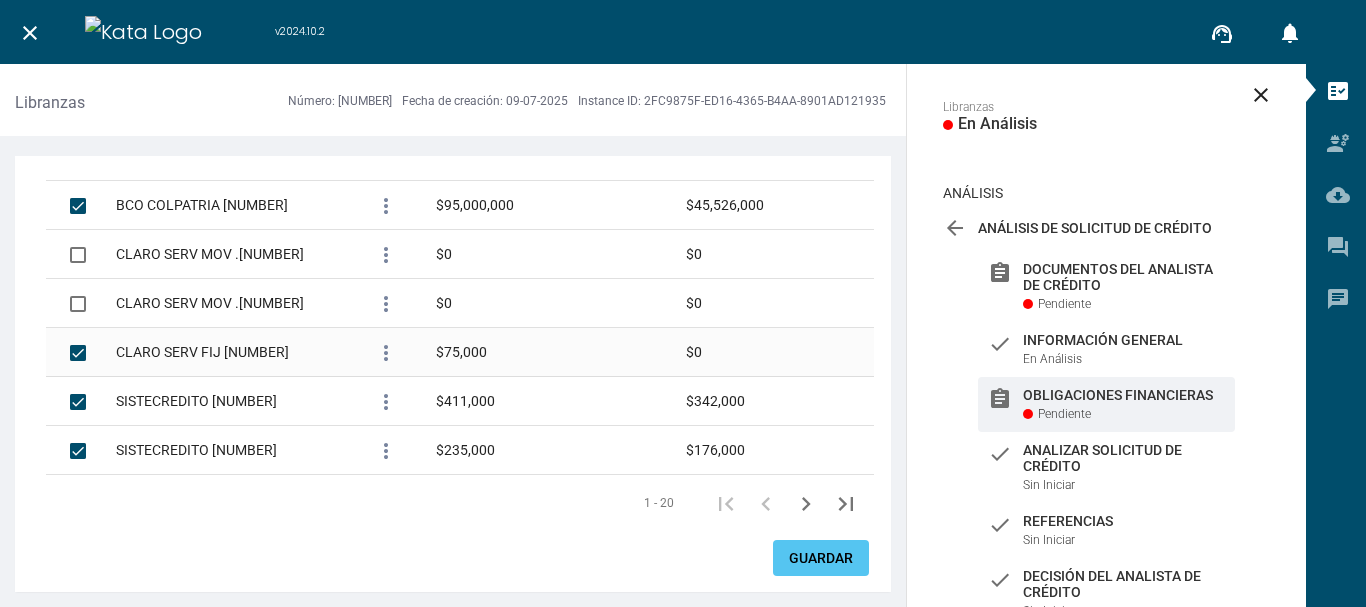 click at bounding box center (78, 353) 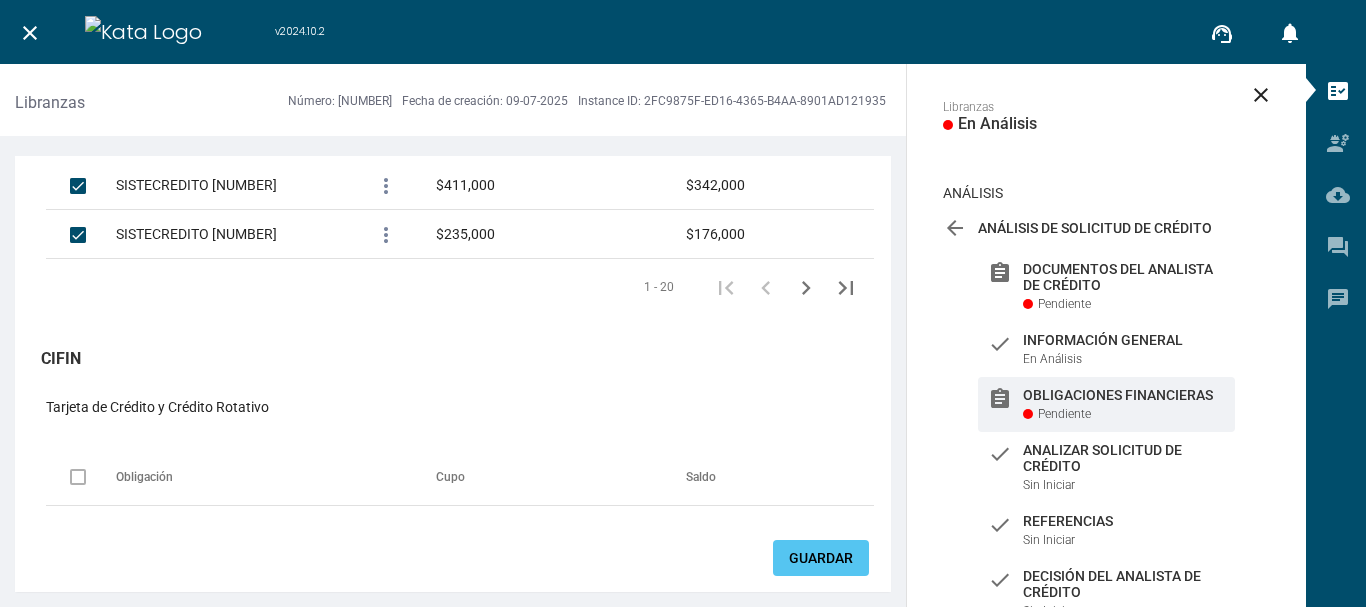 scroll, scrollTop: 1298, scrollLeft: 0, axis: vertical 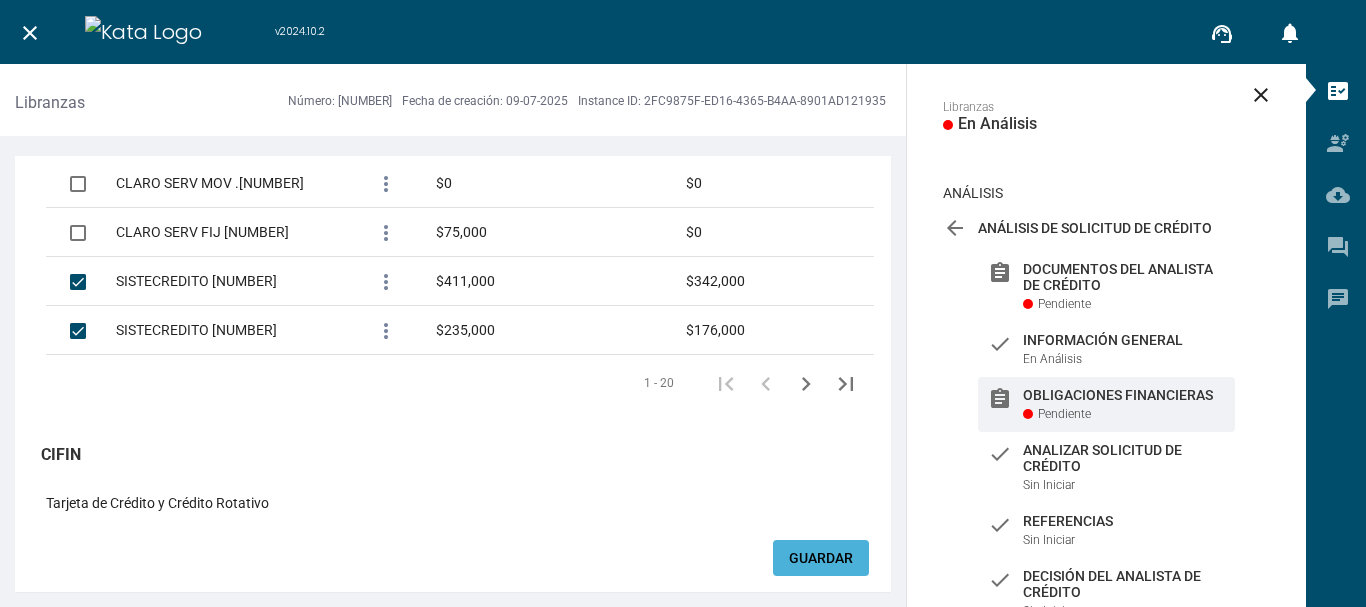 click on "Guardar" at bounding box center [821, 558] 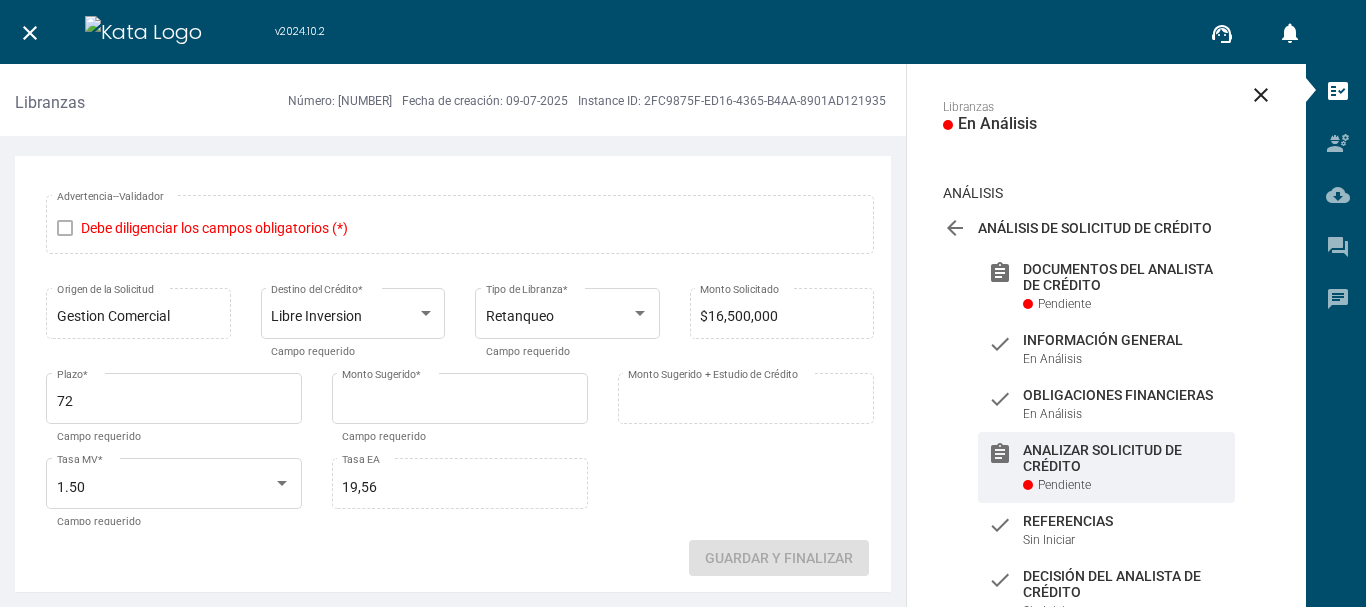 scroll, scrollTop: 100, scrollLeft: 0, axis: vertical 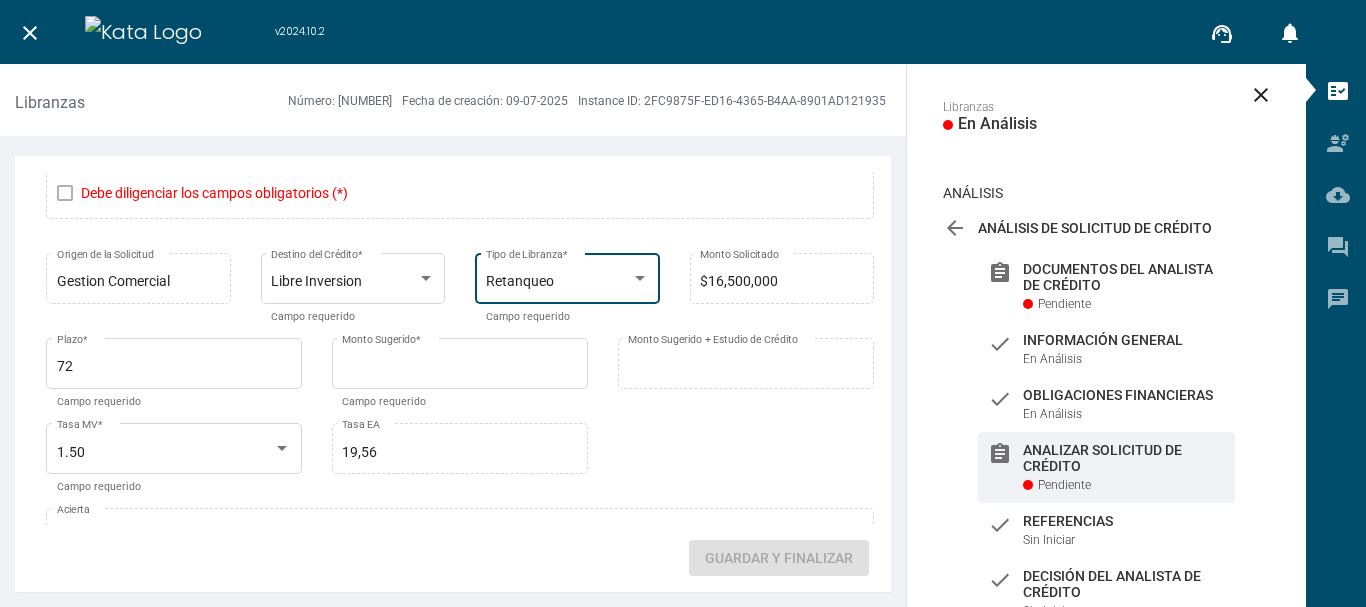 click on "Retanqueo" at bounding box center (568, 282) 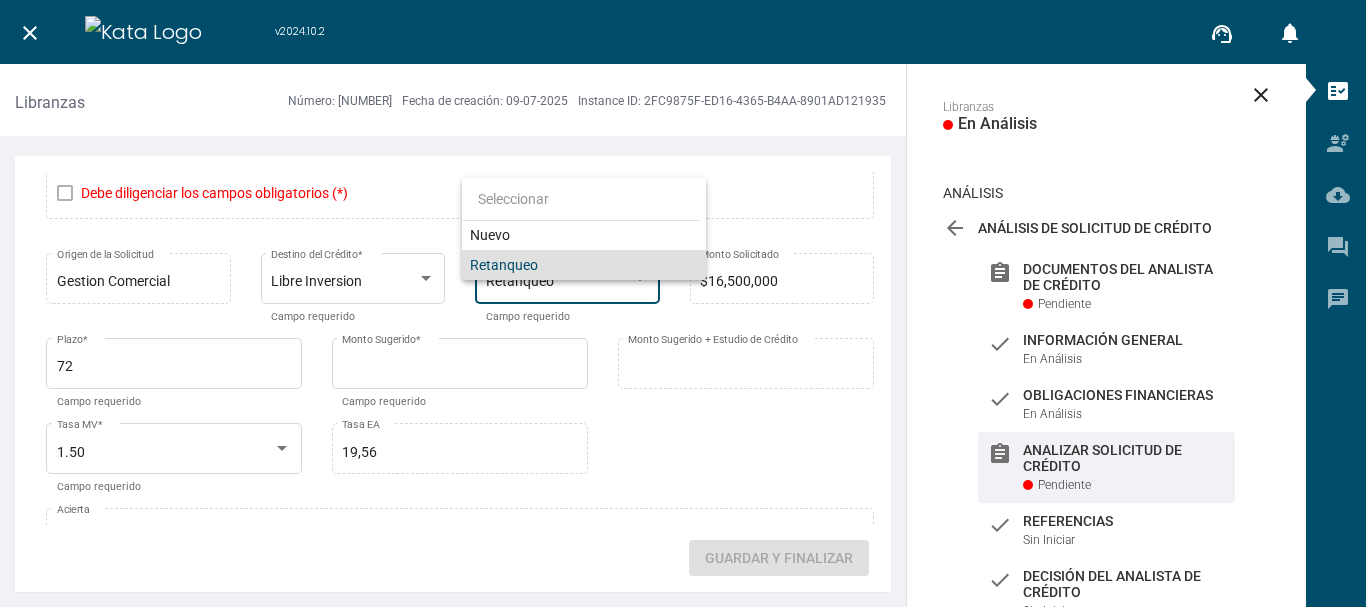 click on "Retanqueo" at bounding box center (584, 265) 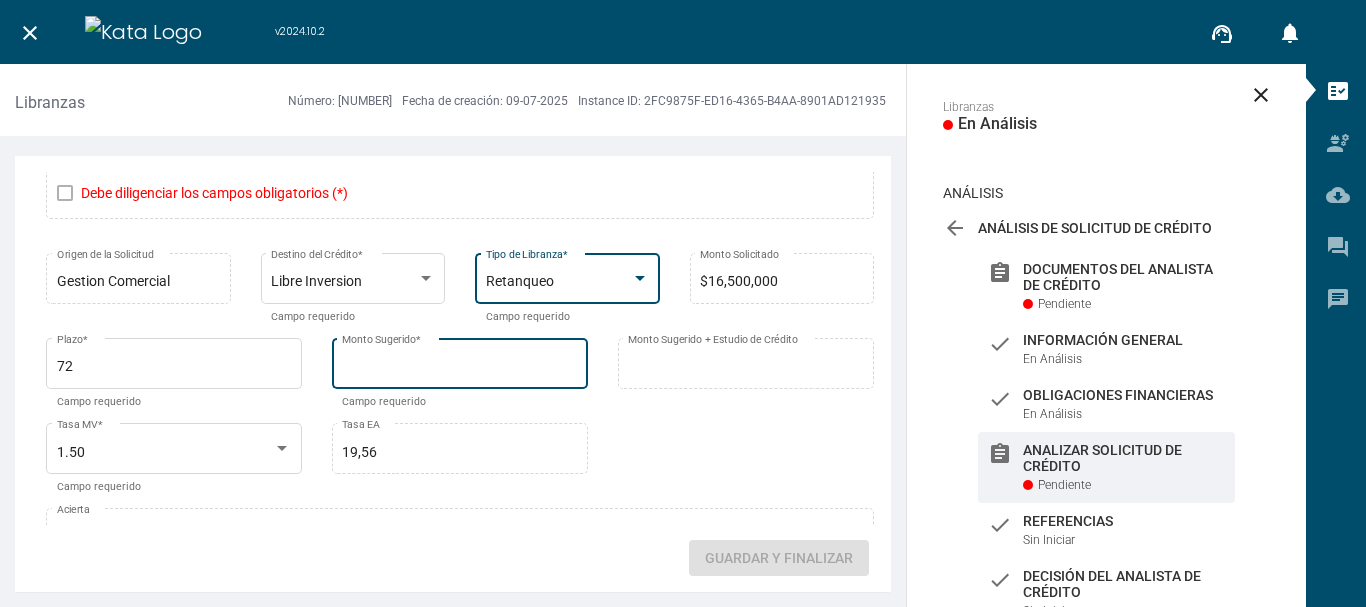 click on "Monto Sugerido   *" at bounding box center (459, 367) 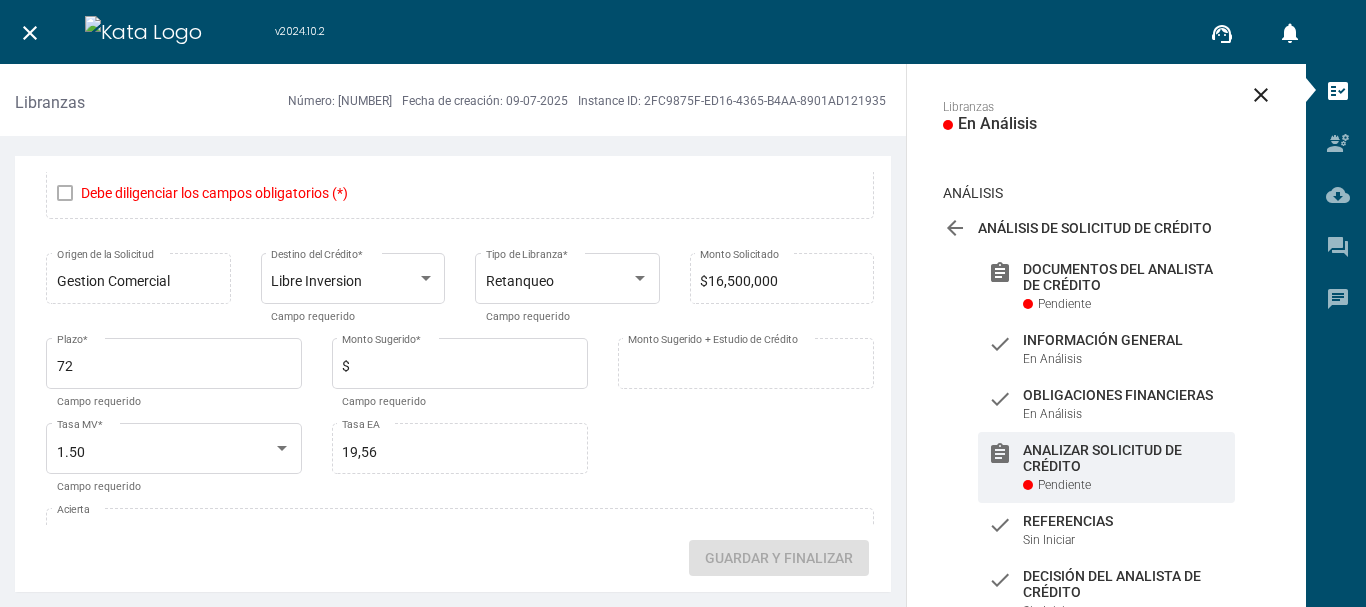 click on "Monto Sugerido + Estudio de Crédito" at bounding box center (746, 373) 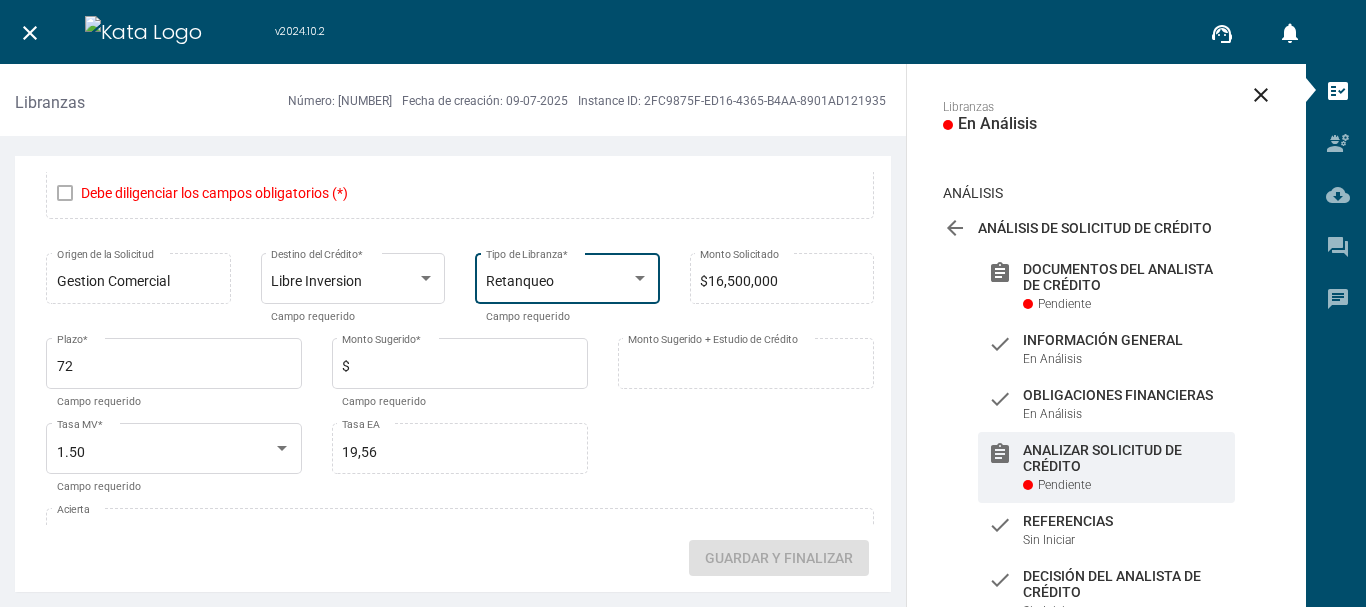 click on "Retanqueo  Tipo de Libranza   *" at bounding box center [568, 276] 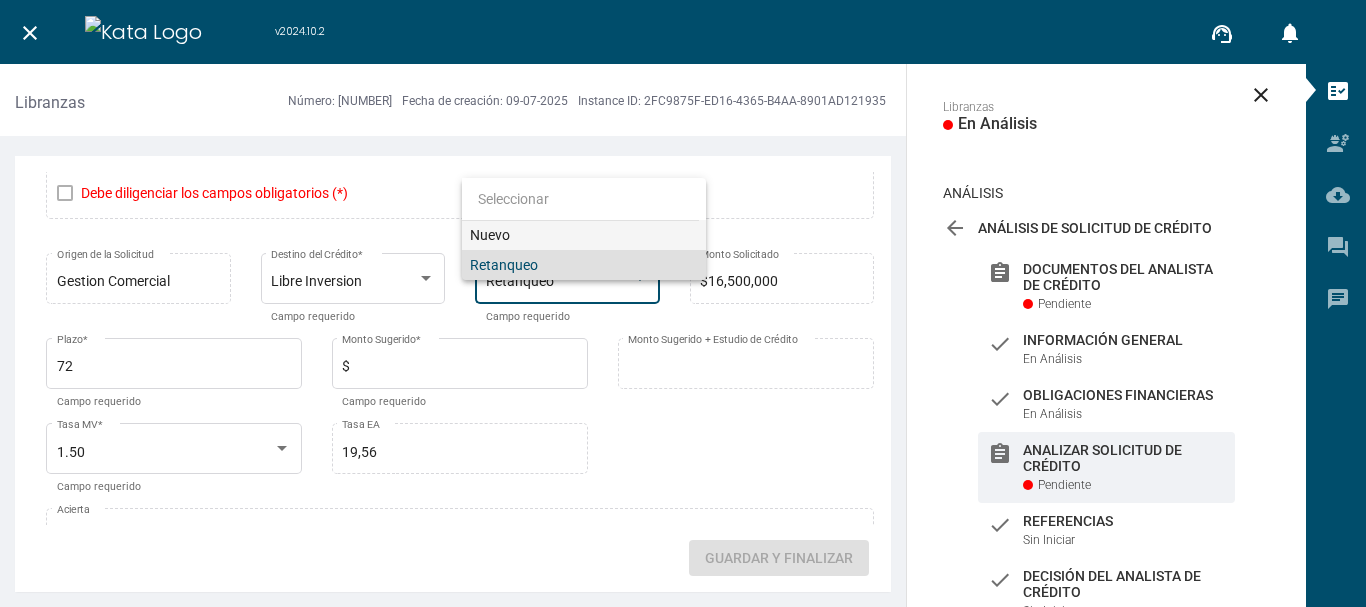click on "Nuevo" at bounding box center [584, 235] 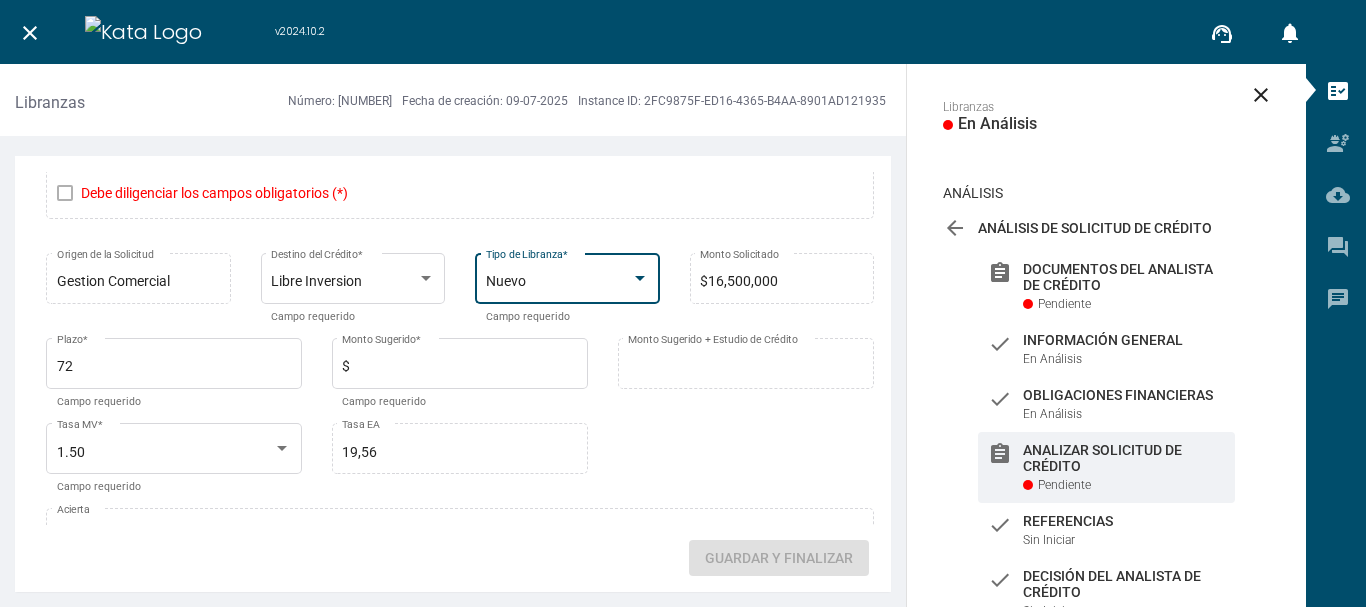 click on "Nuevo" at bounding box center [559, 282] 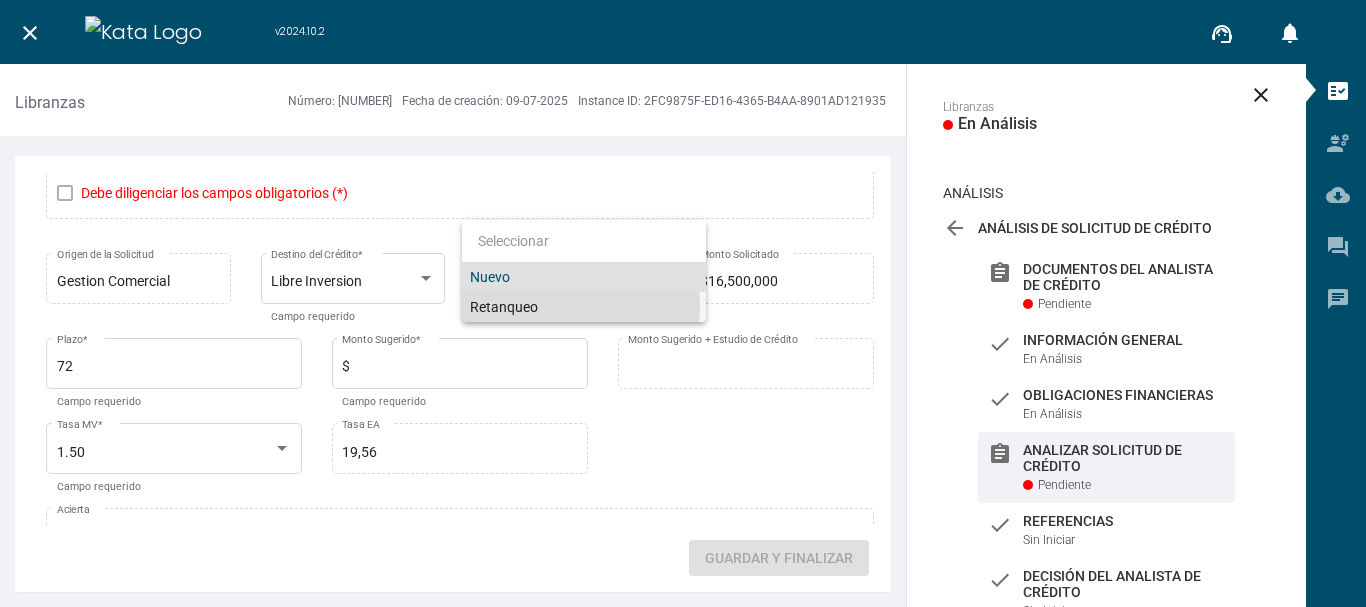 click on "Retanqueo" at bounding box center (584, 307) 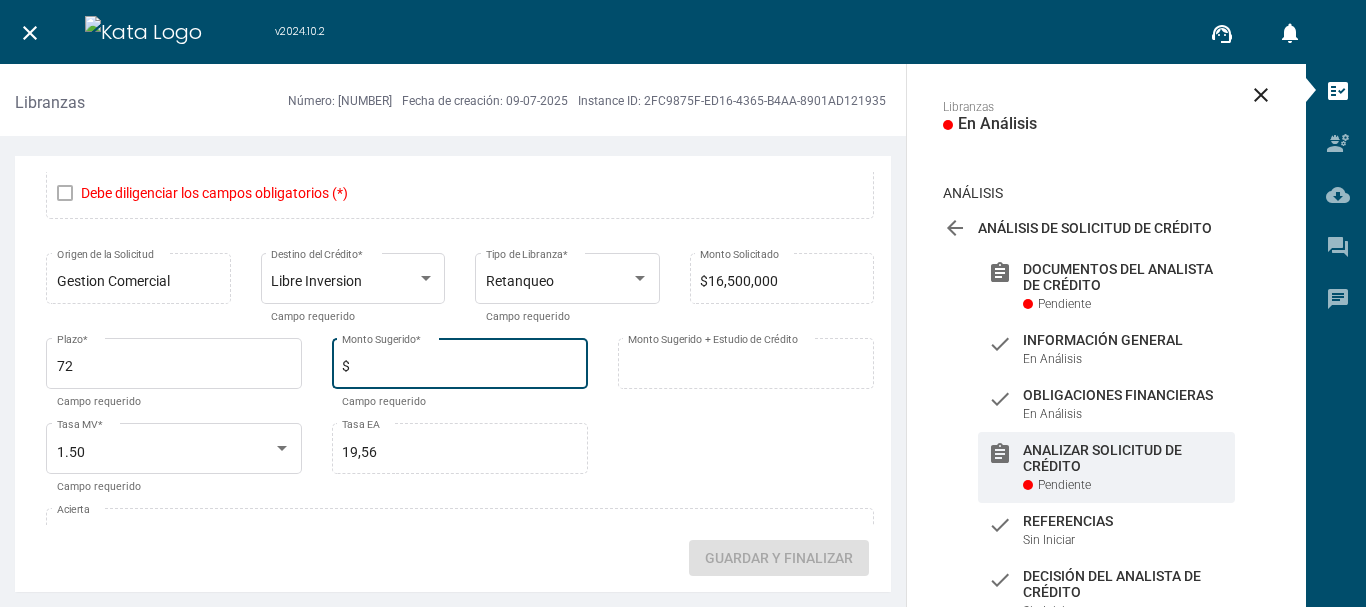 click on "$  Monto Sugerido   *" at bounding box center [459, 361] 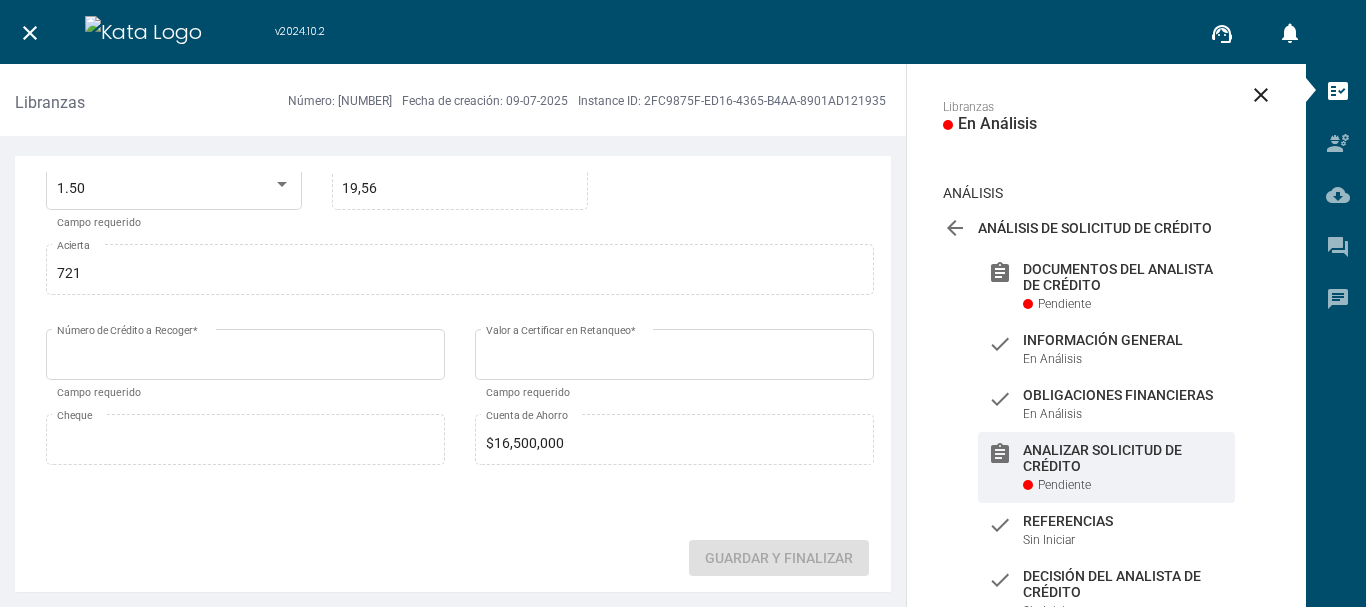 scroll, scrollTop: 300, scrollLeft: 0, axis: vertical 